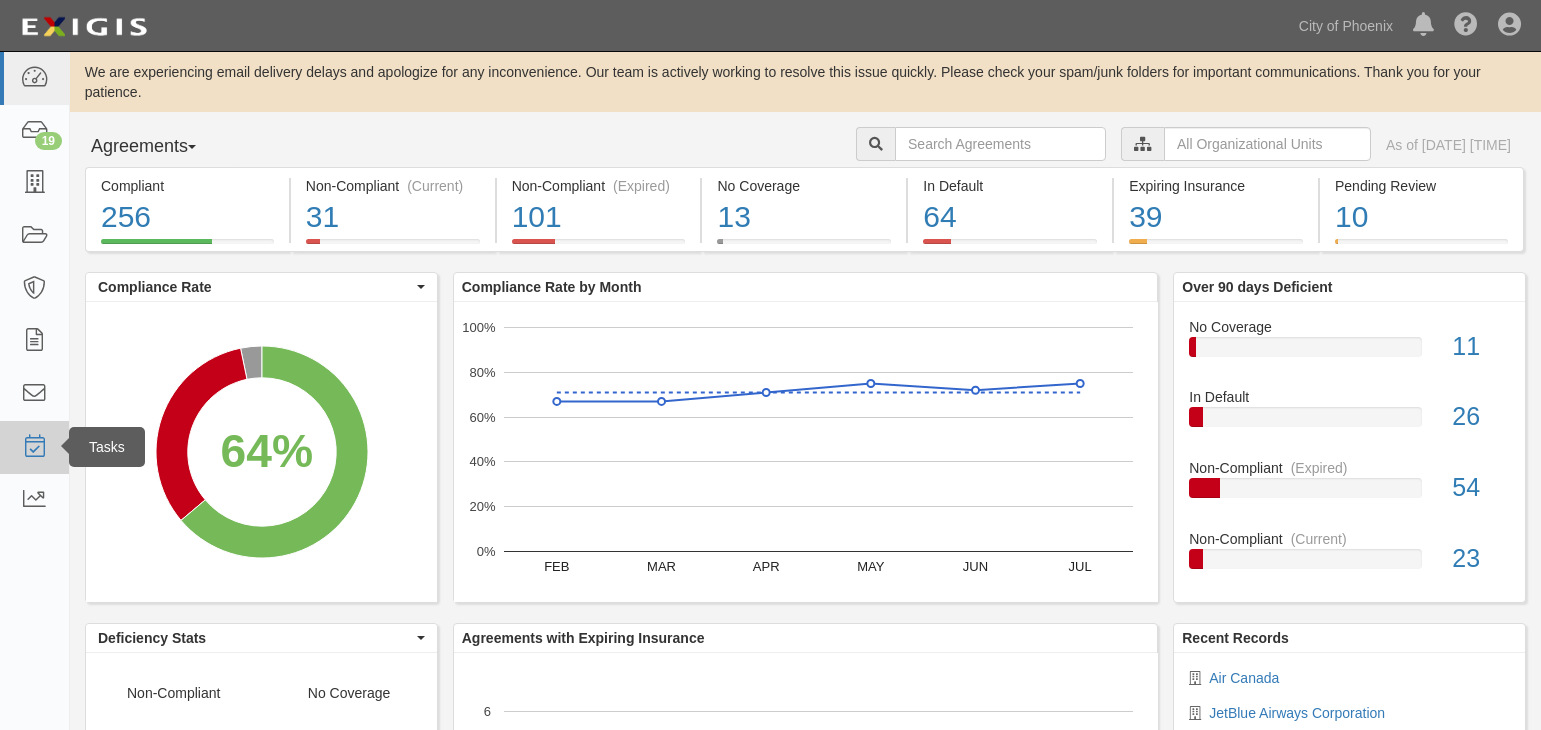 scroll, scrollTop: 0, scrollLeft: 0, axis: both 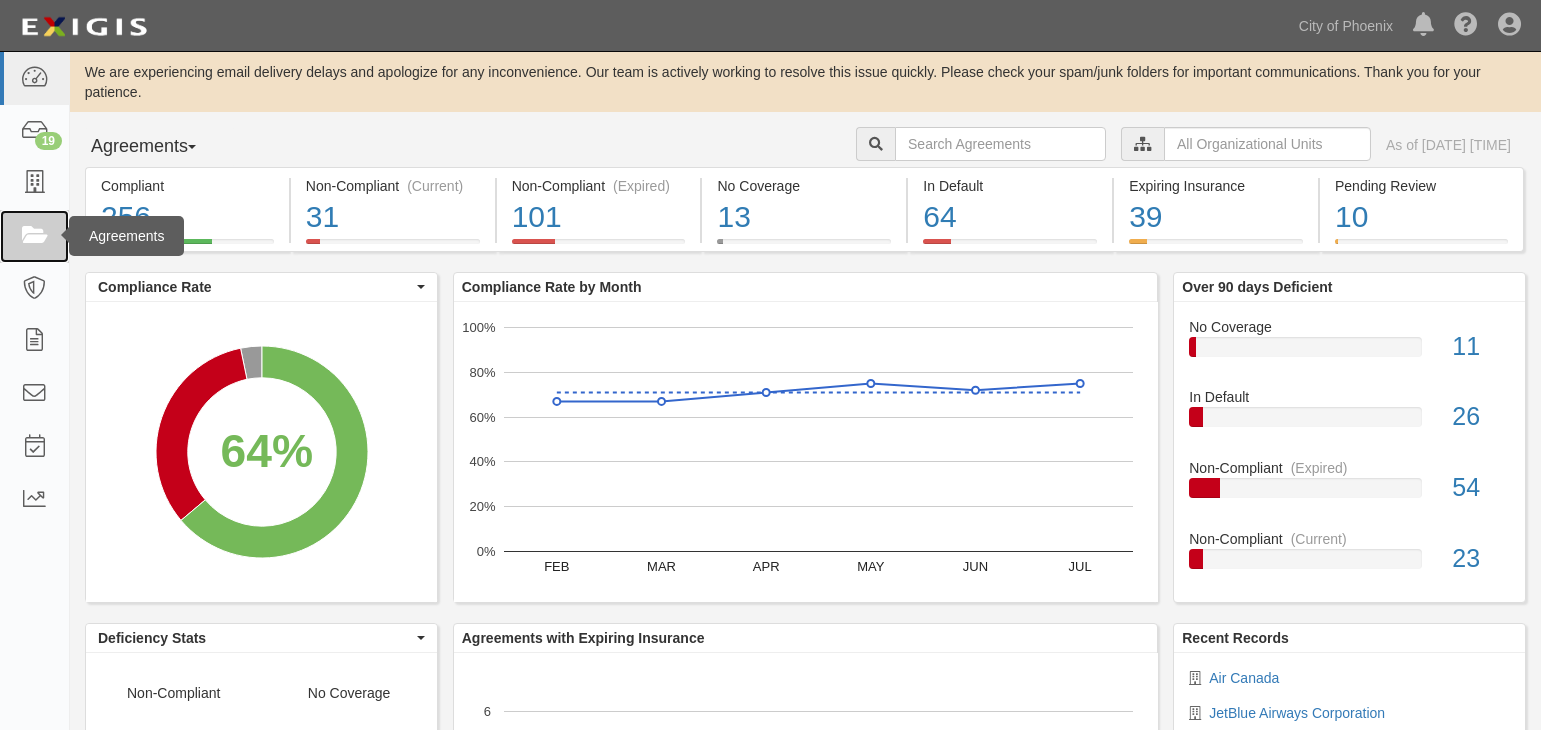 click at bounding box center [34, 236] 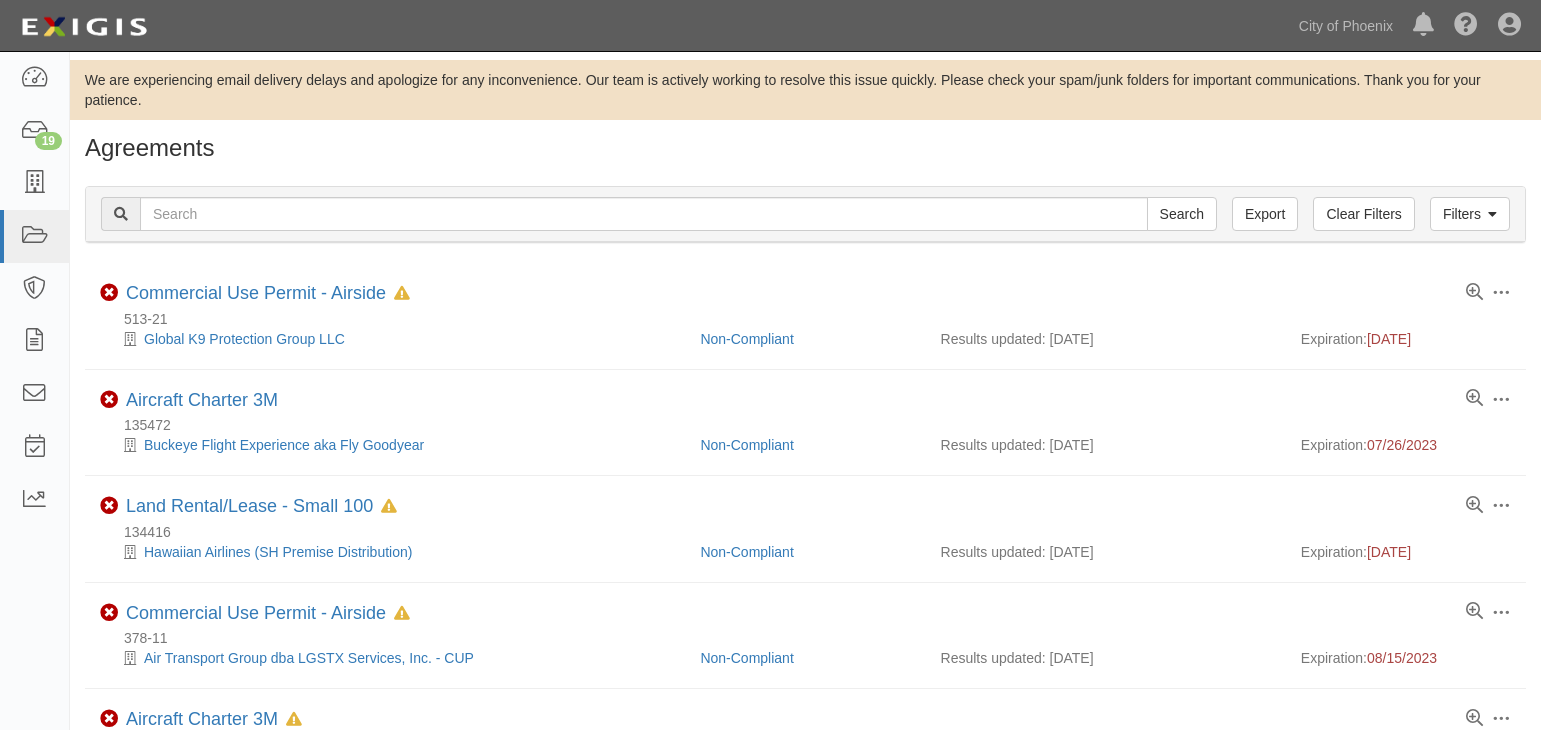 scroll, scrollTop: 0, scrollLeft: 0, axis: both 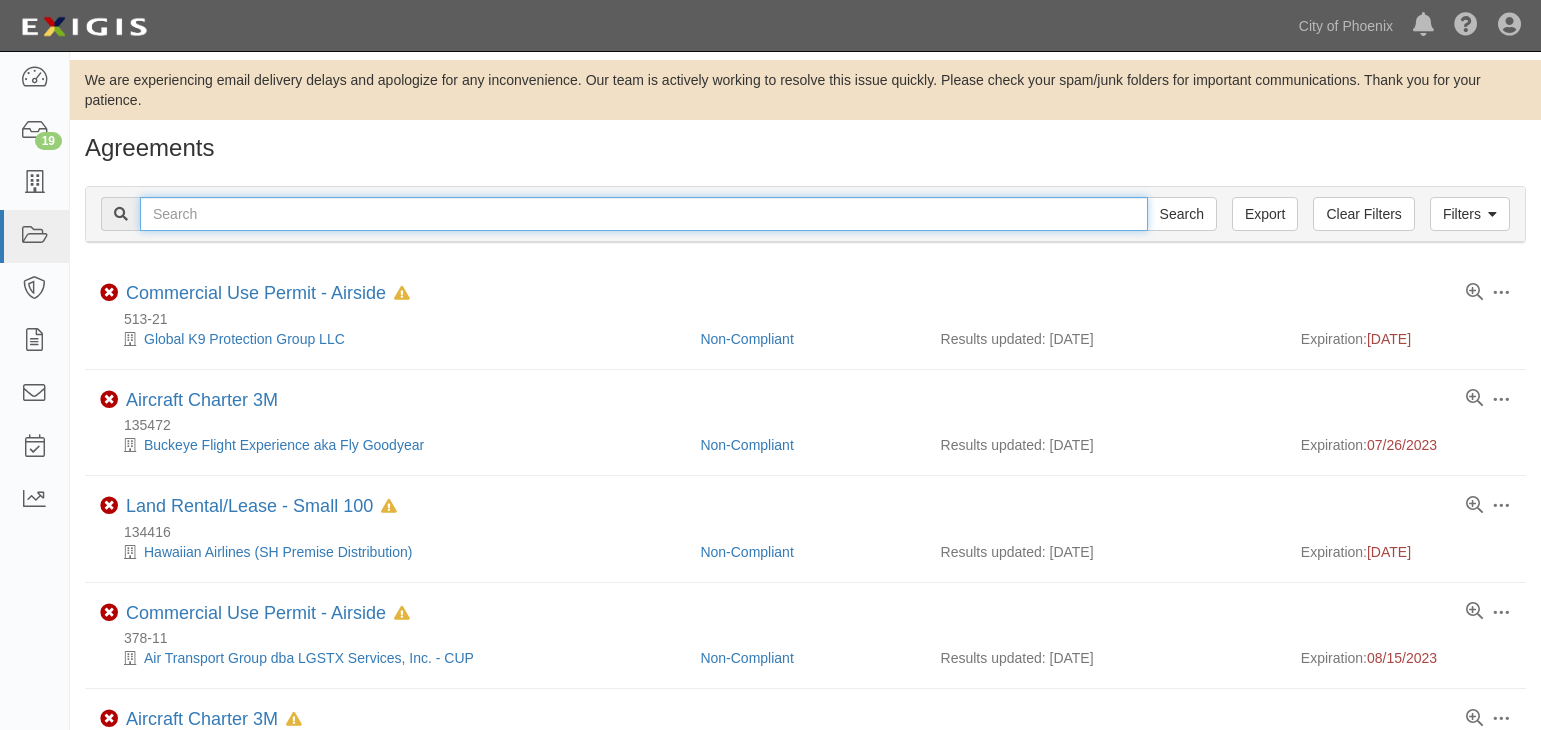 click at bounding box center [644, 214] 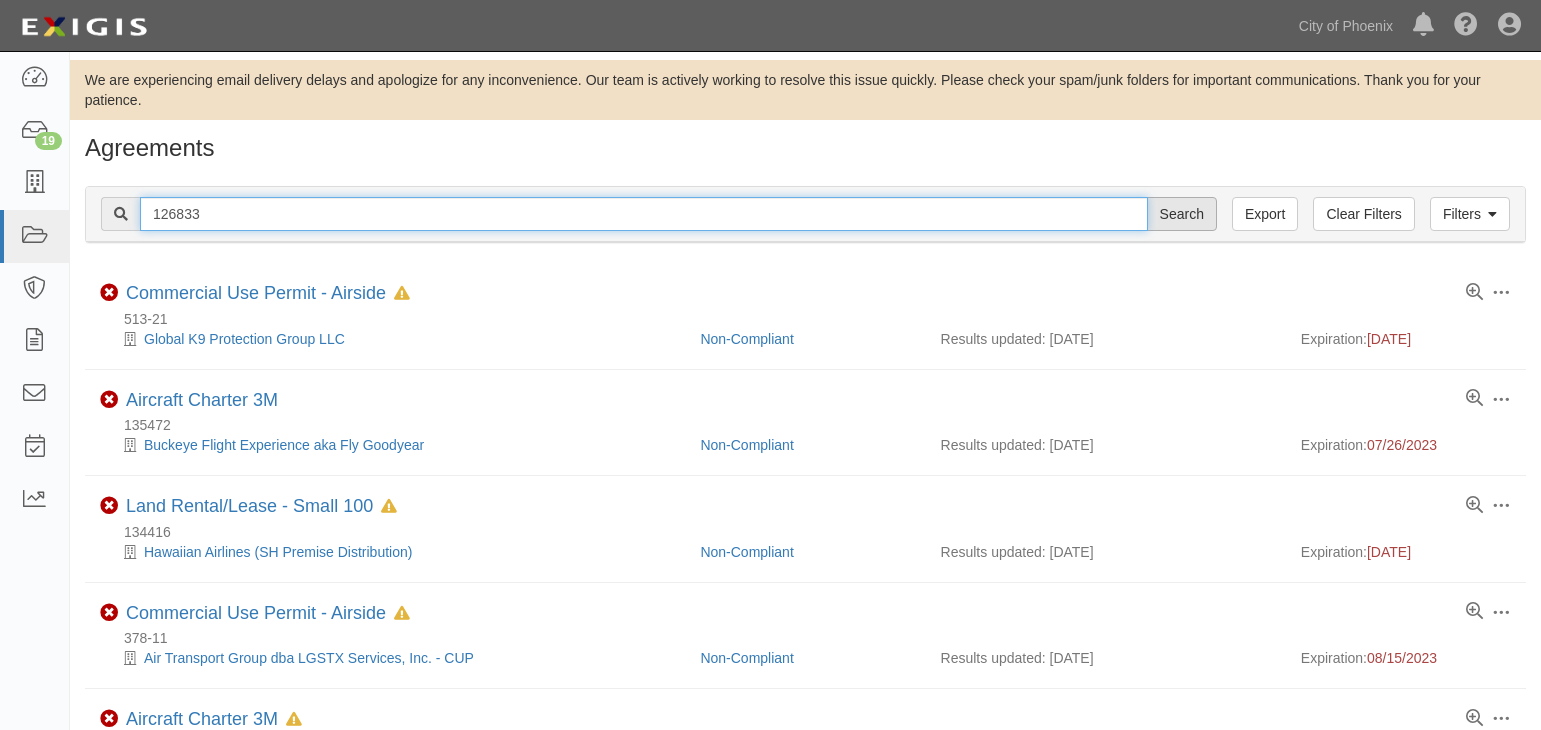 type on "126833" 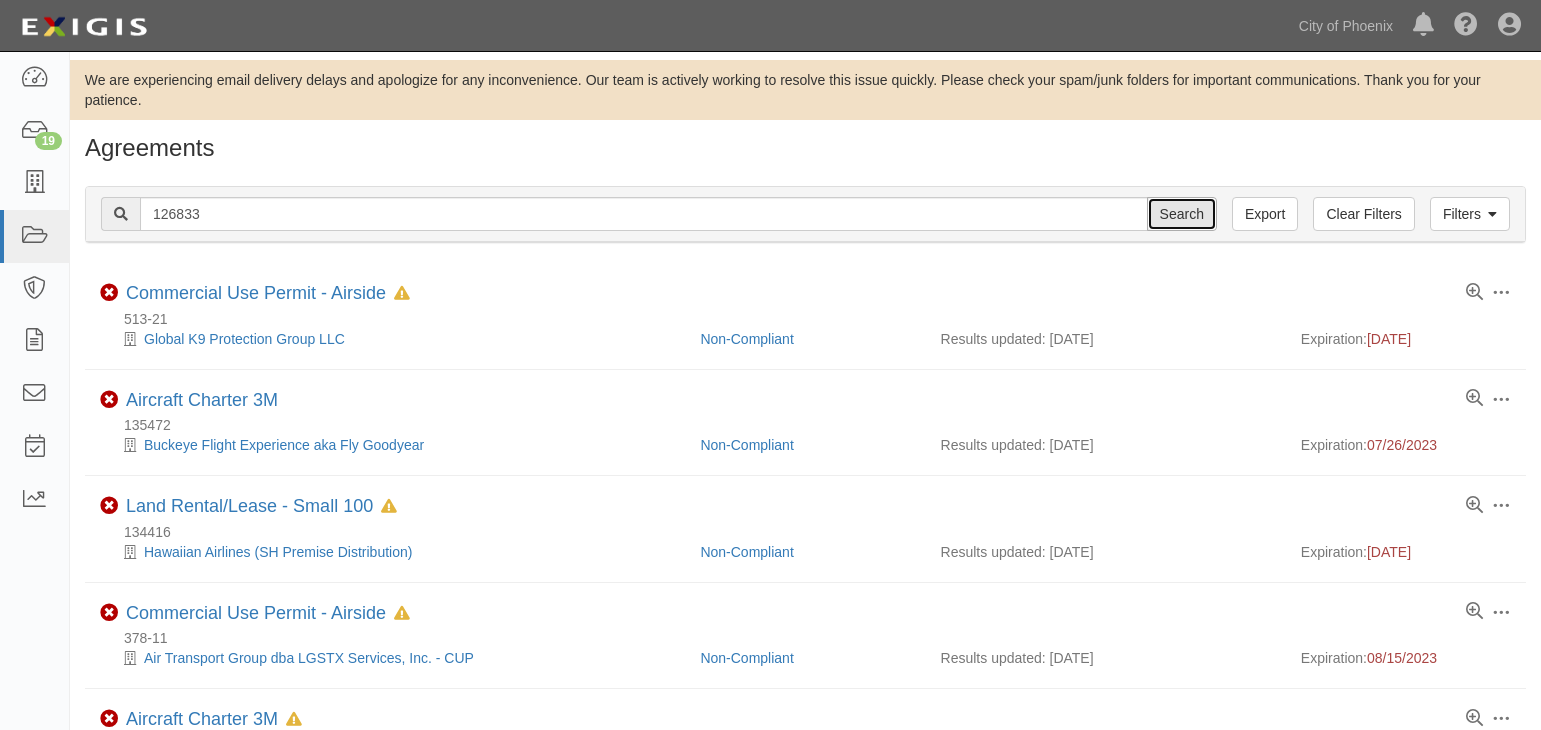 drag, startPoint x: 1199, startPoint y: 212, endPoint x: 1202, endPoint y: 223, distance: 11.401754 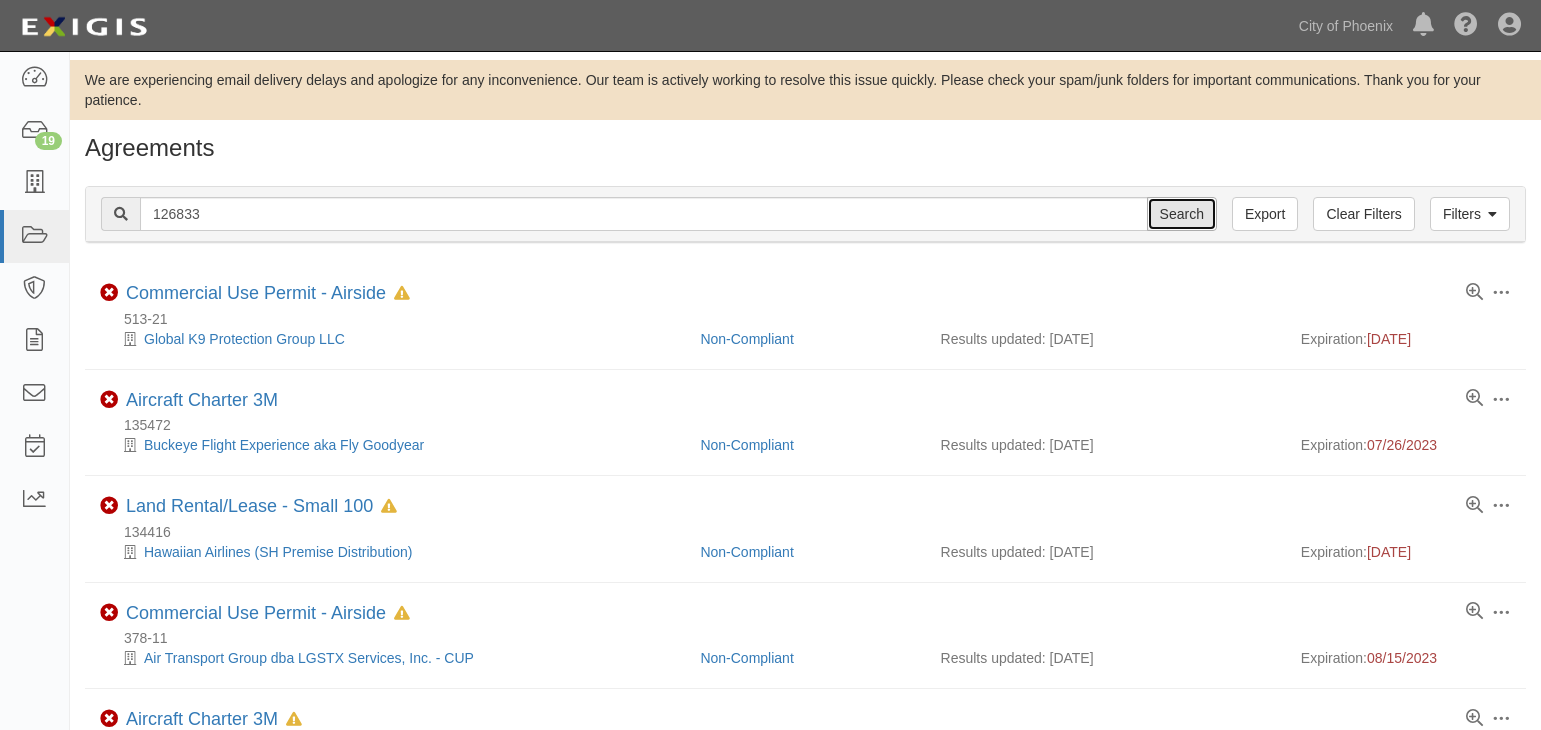 click on "Search" at bounding box center (1182, 214) 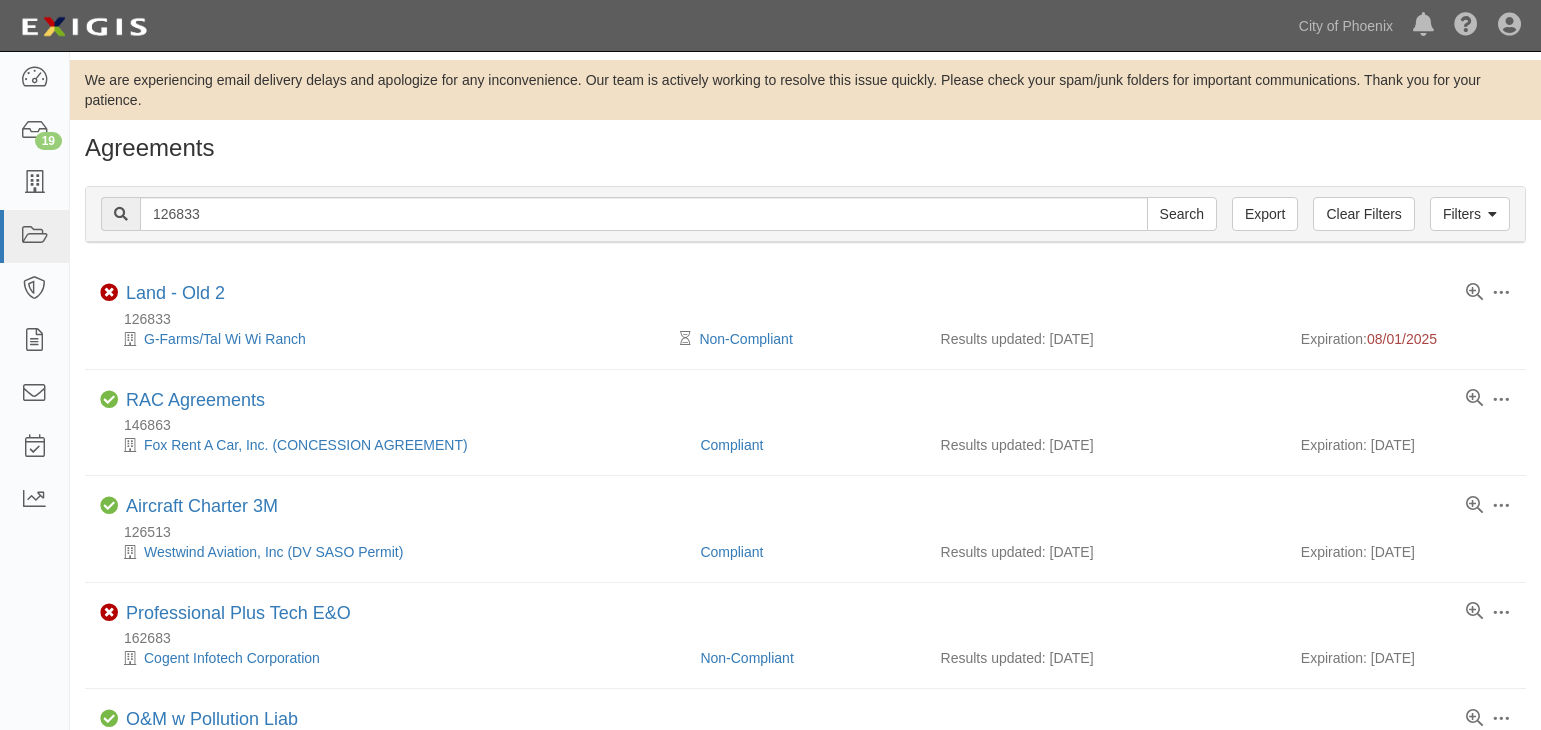 scroll, scrollTop: 0, scrollLeft: 0, axis: both 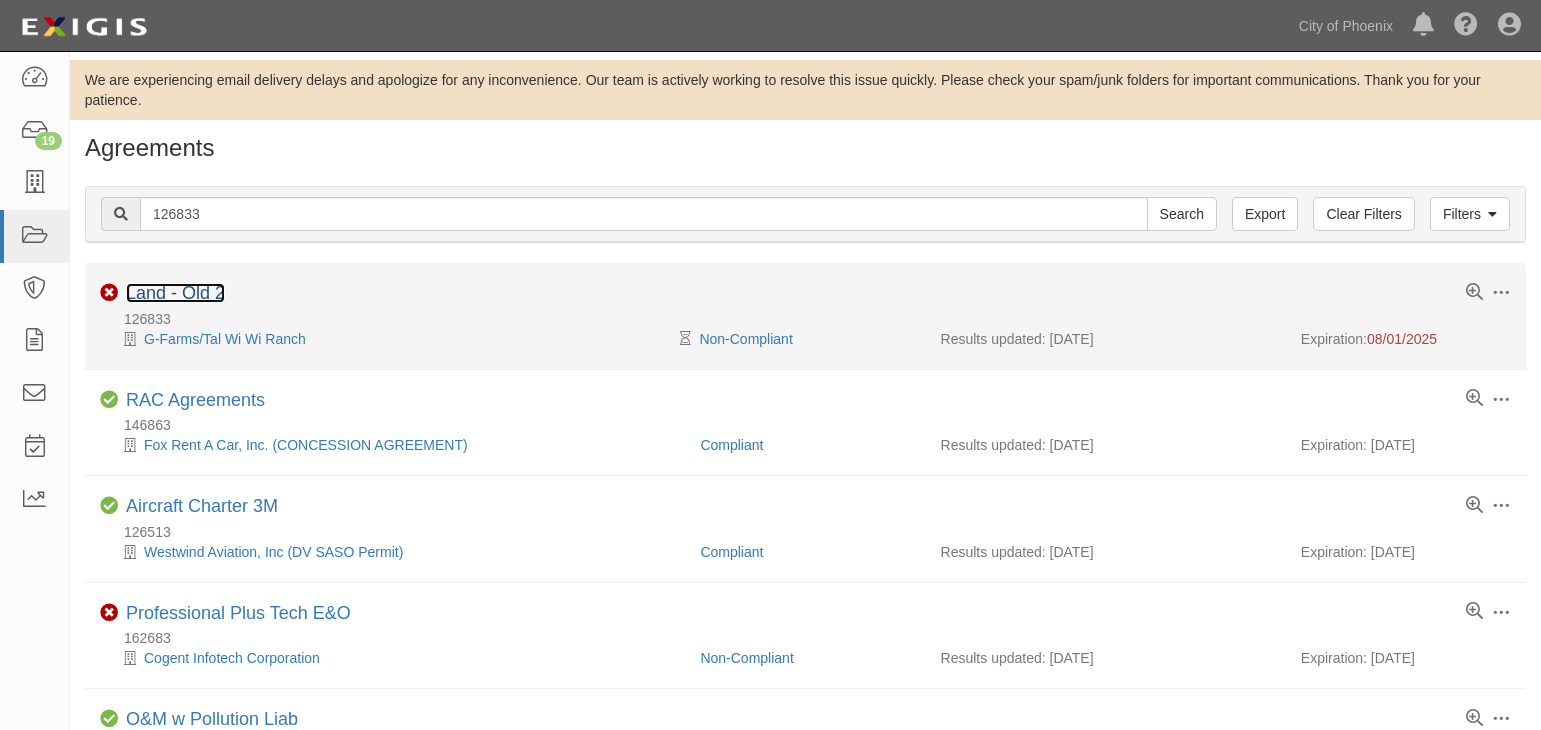click on "Land - Old 2" at bounding box center [175, 293] 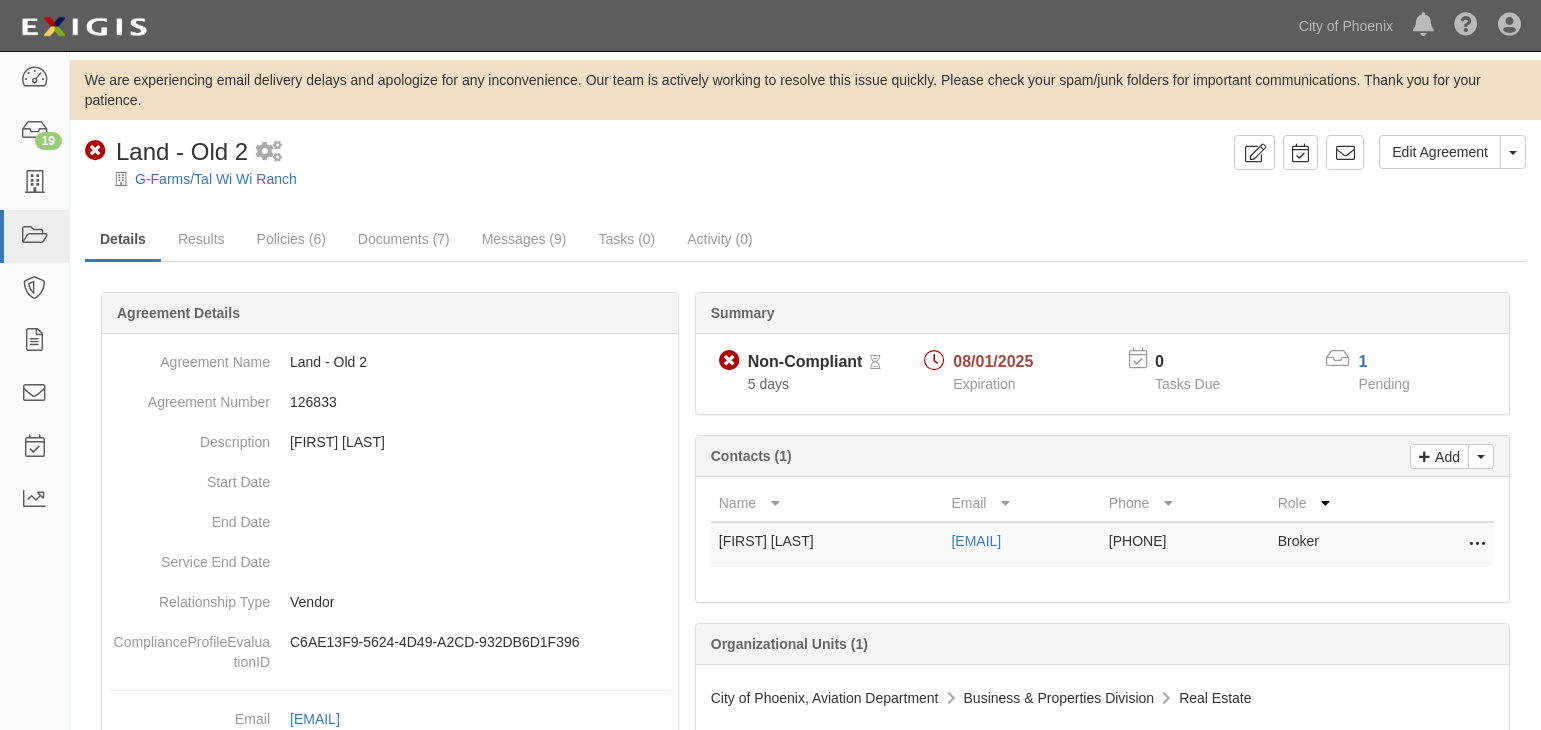 scroll, scrollTop: 0, scrollLeft: 0, axis: both 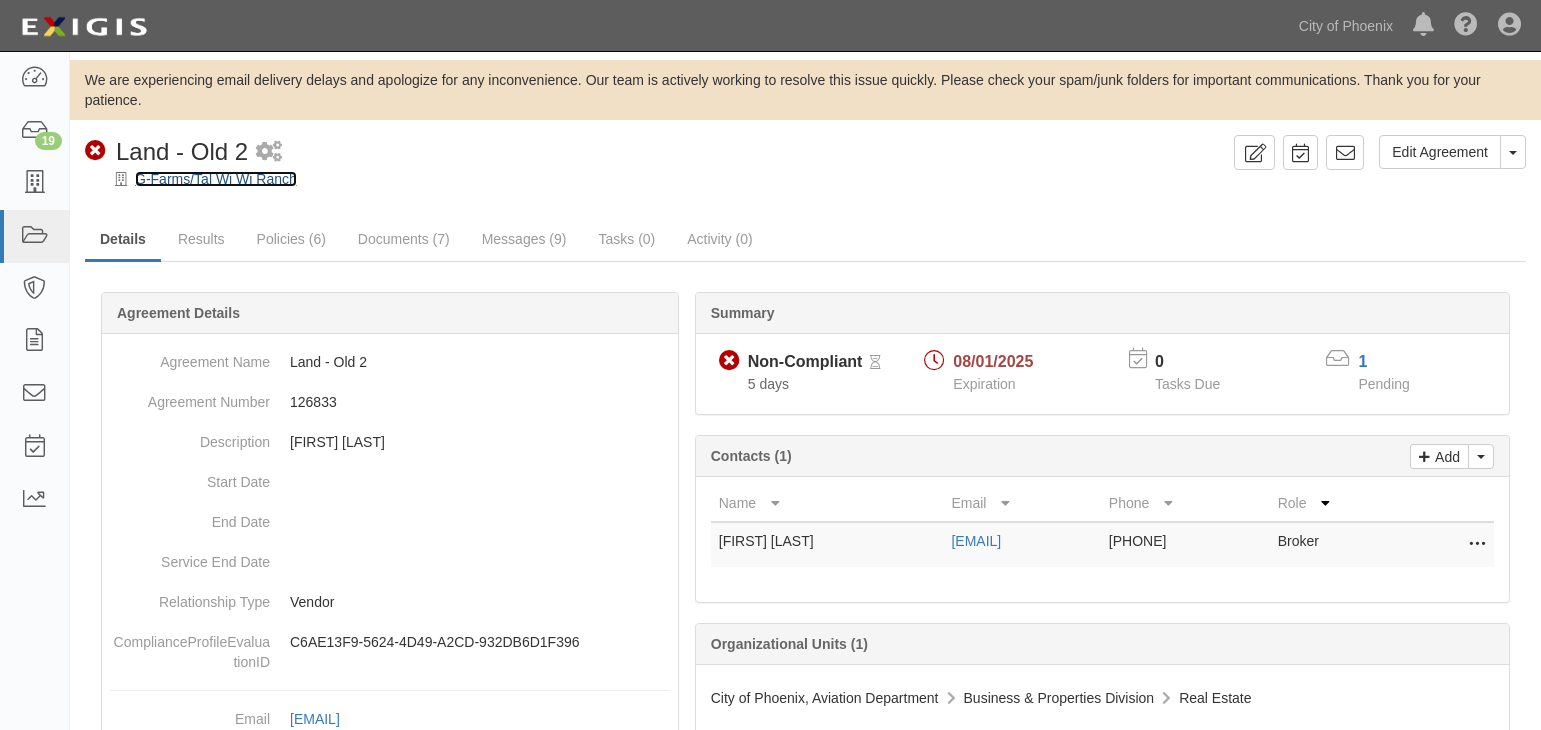 drag, startPoint x: 249, startPoint y: 180, endPoint x: 497, endPoint y: 260, distance: 260.58395 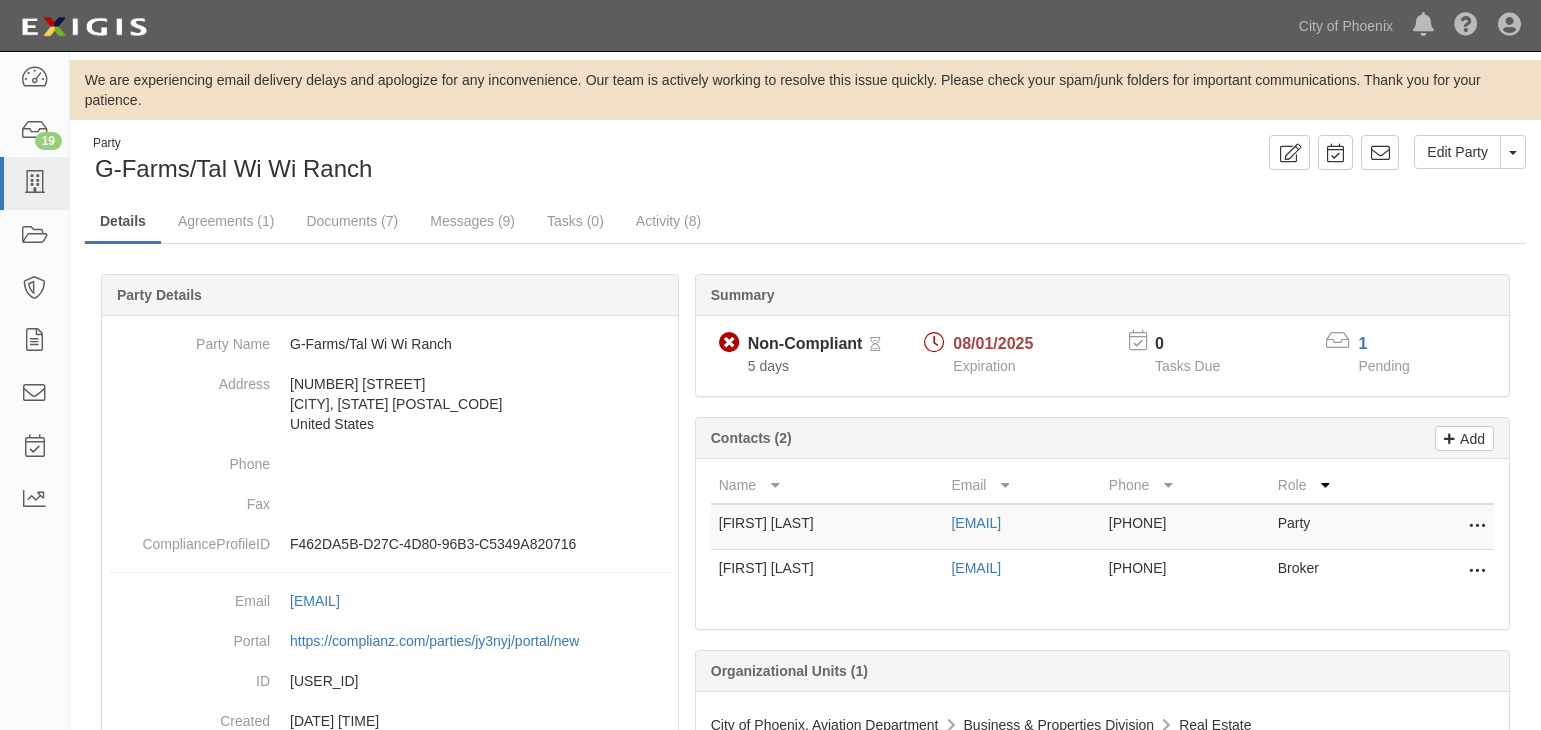scroll, scrollTop: 0, scrollLeft: 0, axis: both 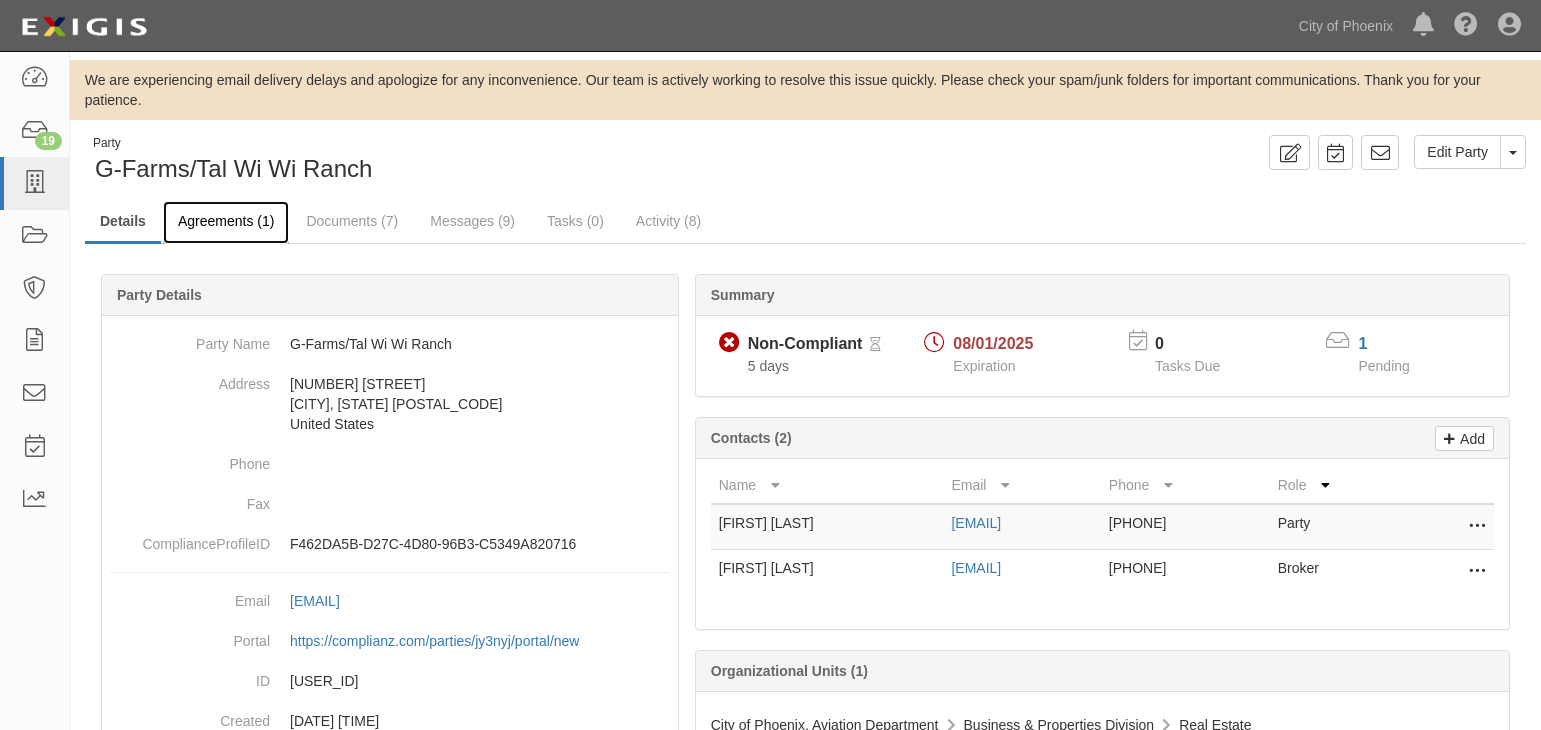 click on "Agreements (1)" at bounding box center [226, 222] 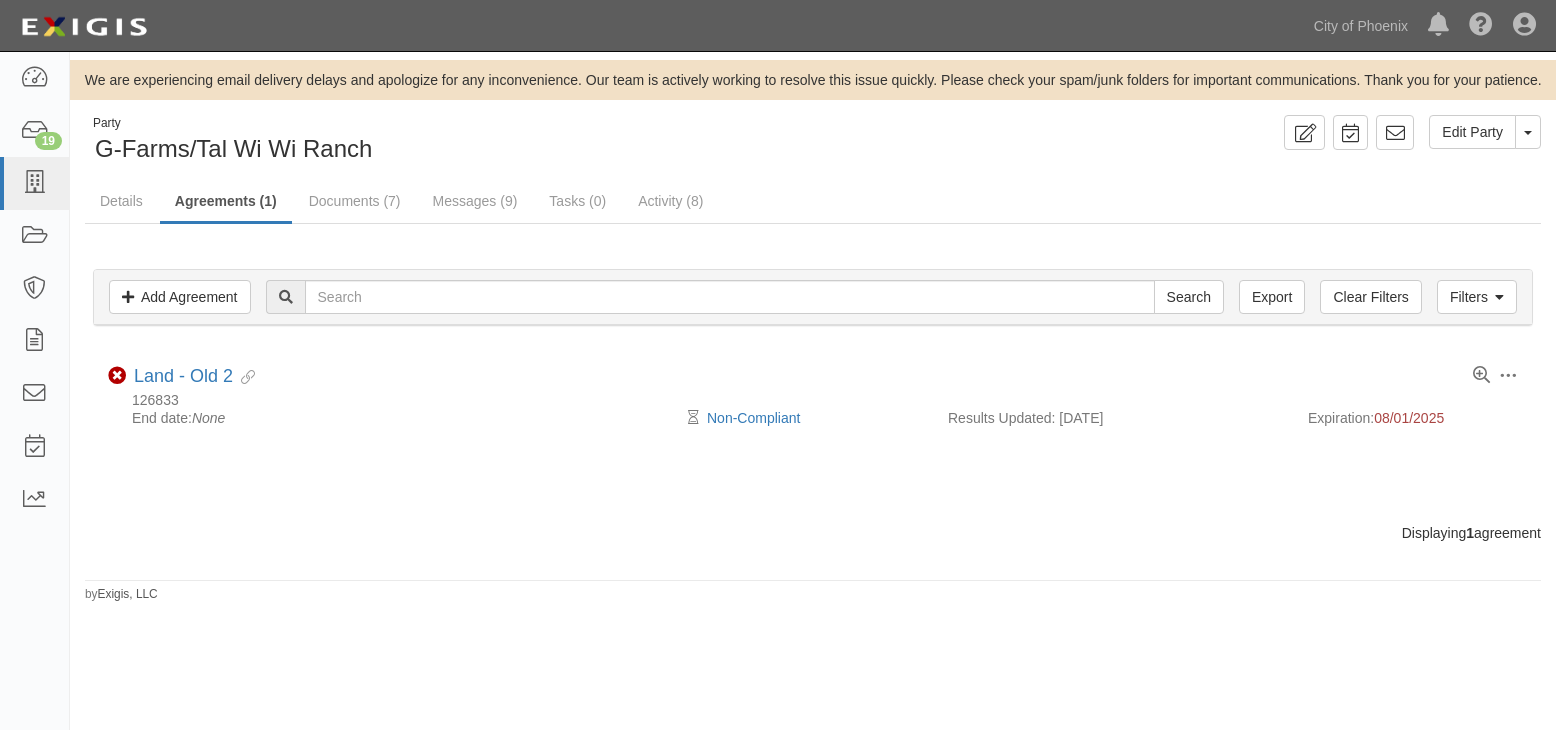 scroll, scrollTop: 0, scrollLeft: 0, axis: both 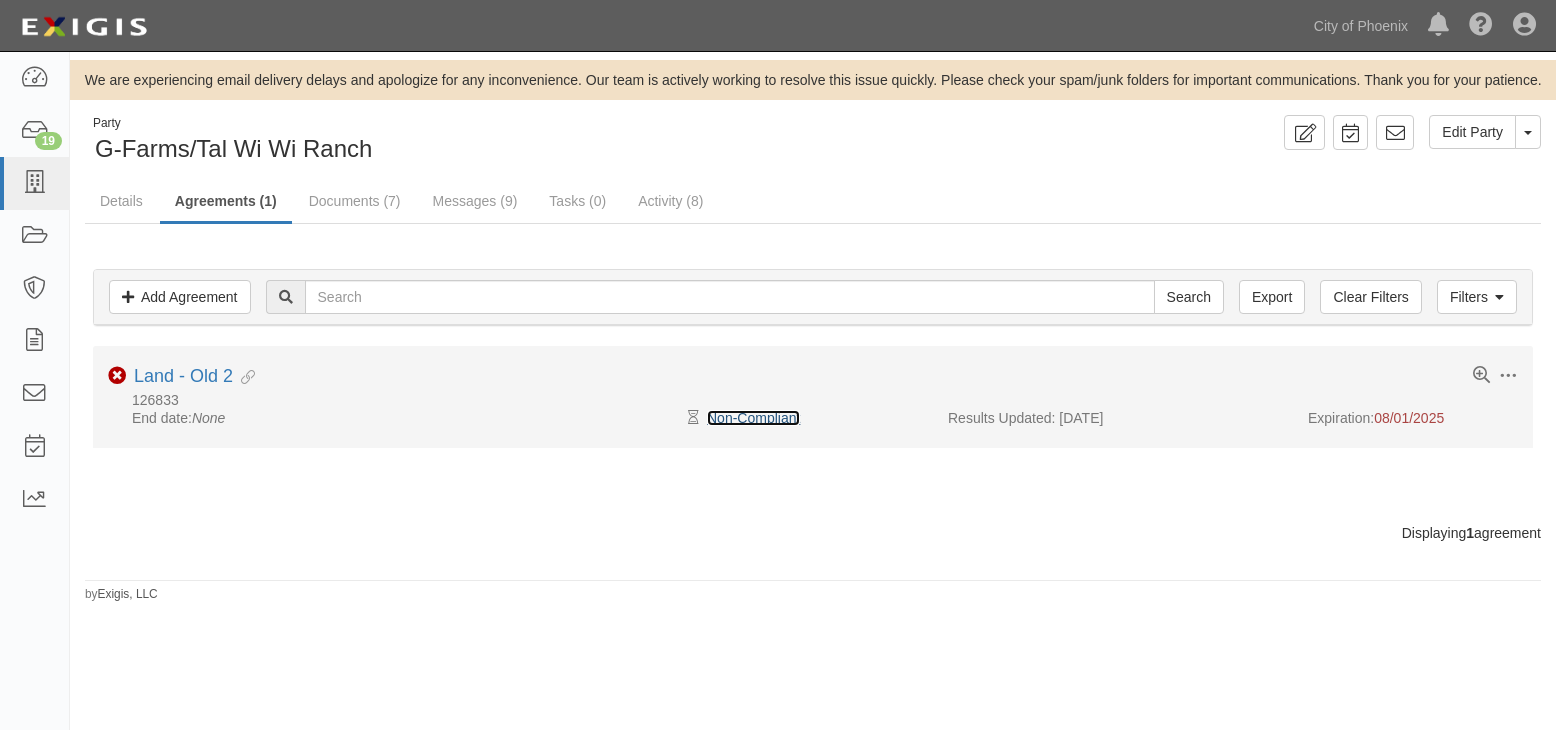 click on "Non-Compliant" at bounding box center (753, 418) 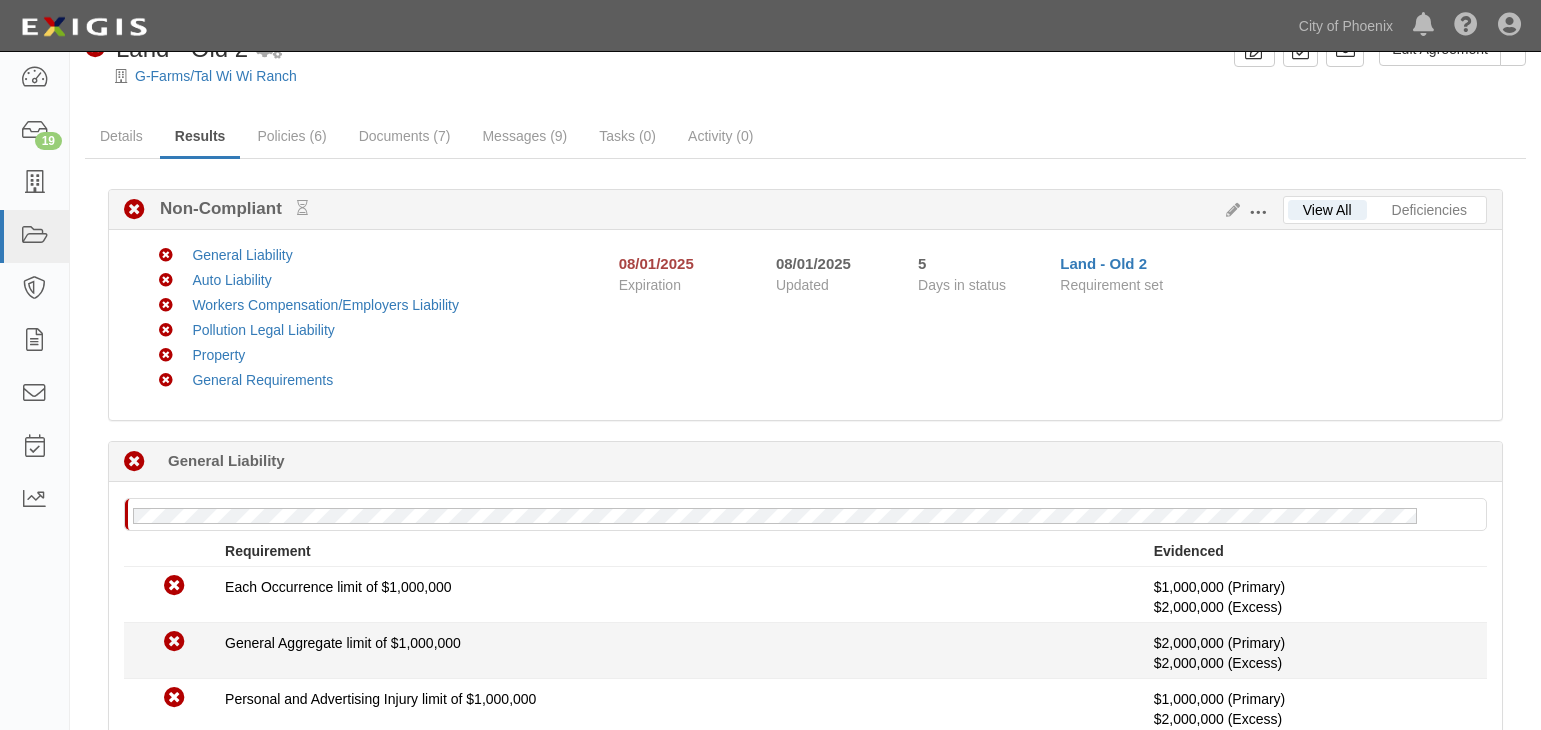 scroll, scrollTop: 0, scrollLeft: 0, axis: both 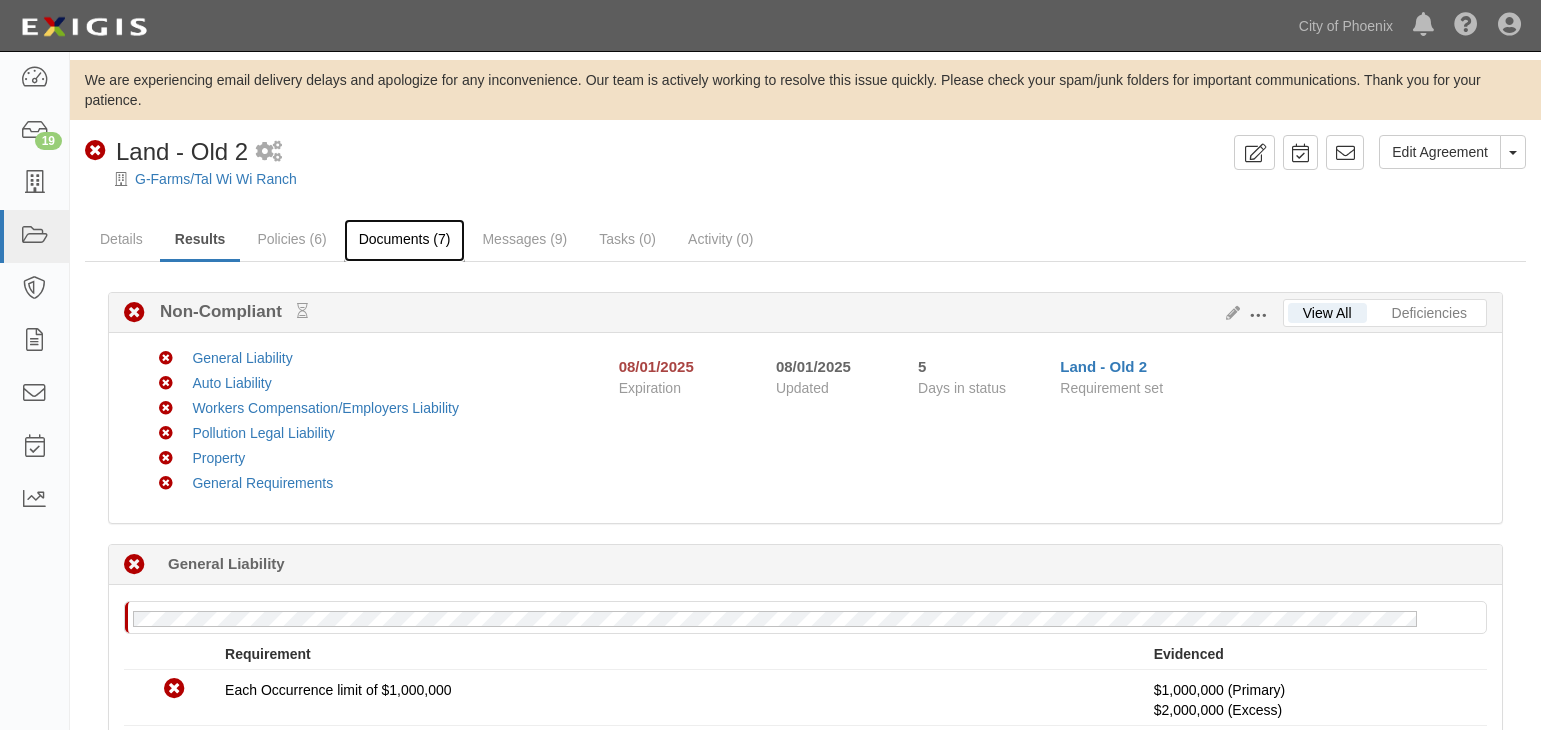 click on "Documents (7)" at bounding box center [405, 240] 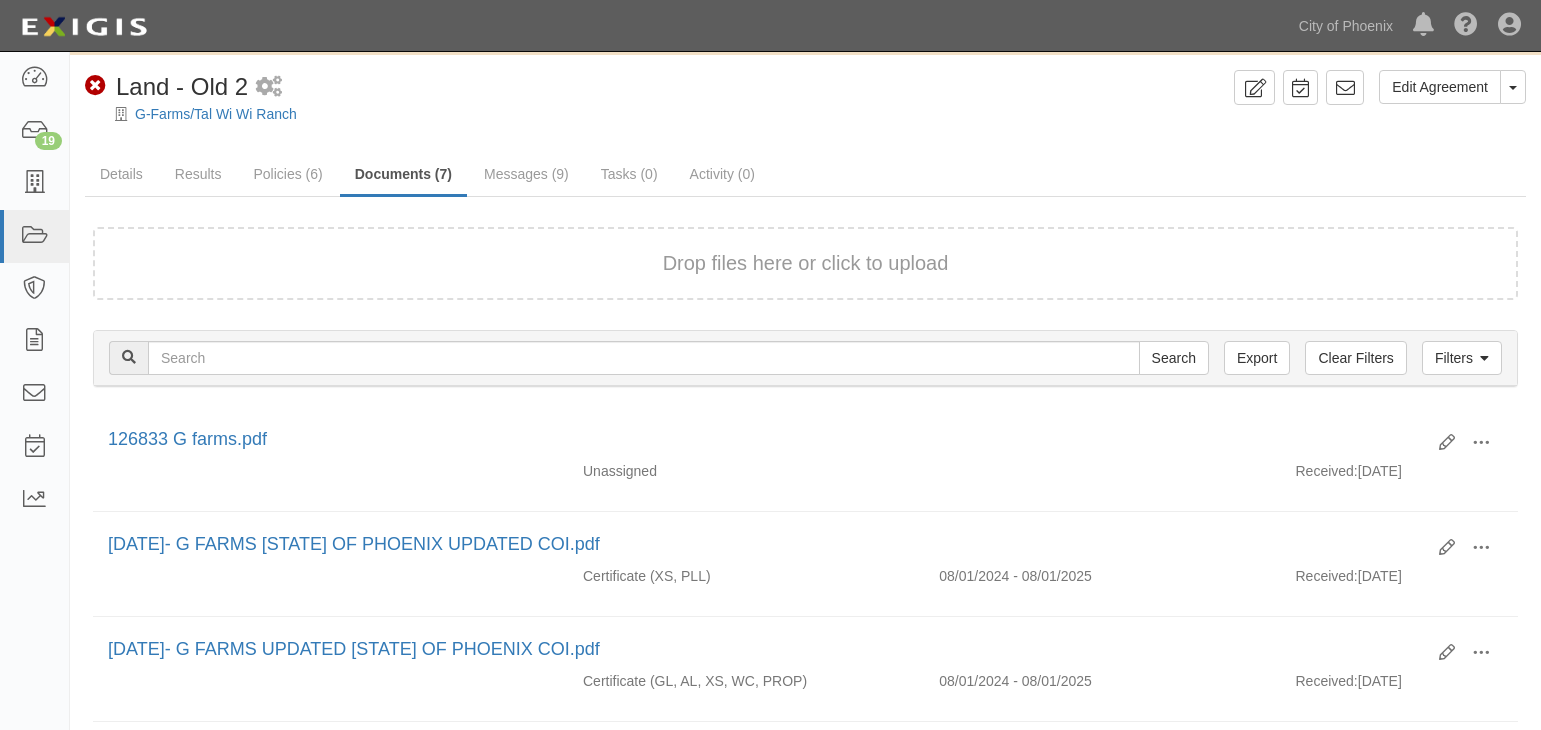 scroll, scrollTop: 100, scrollLeft: 0, axis: vertical 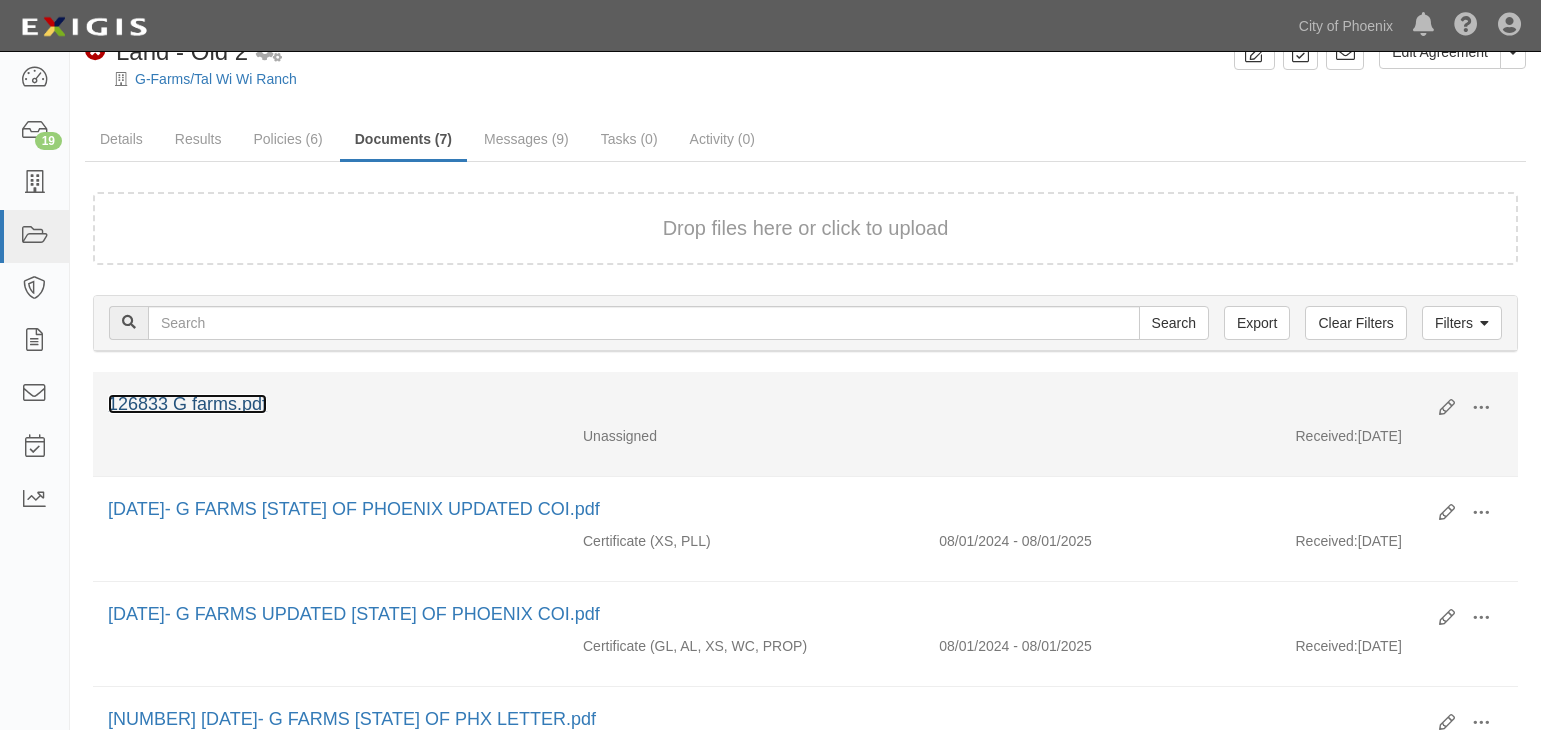 click on "126833 G farms.pdf" at bounding box center [187, 404] 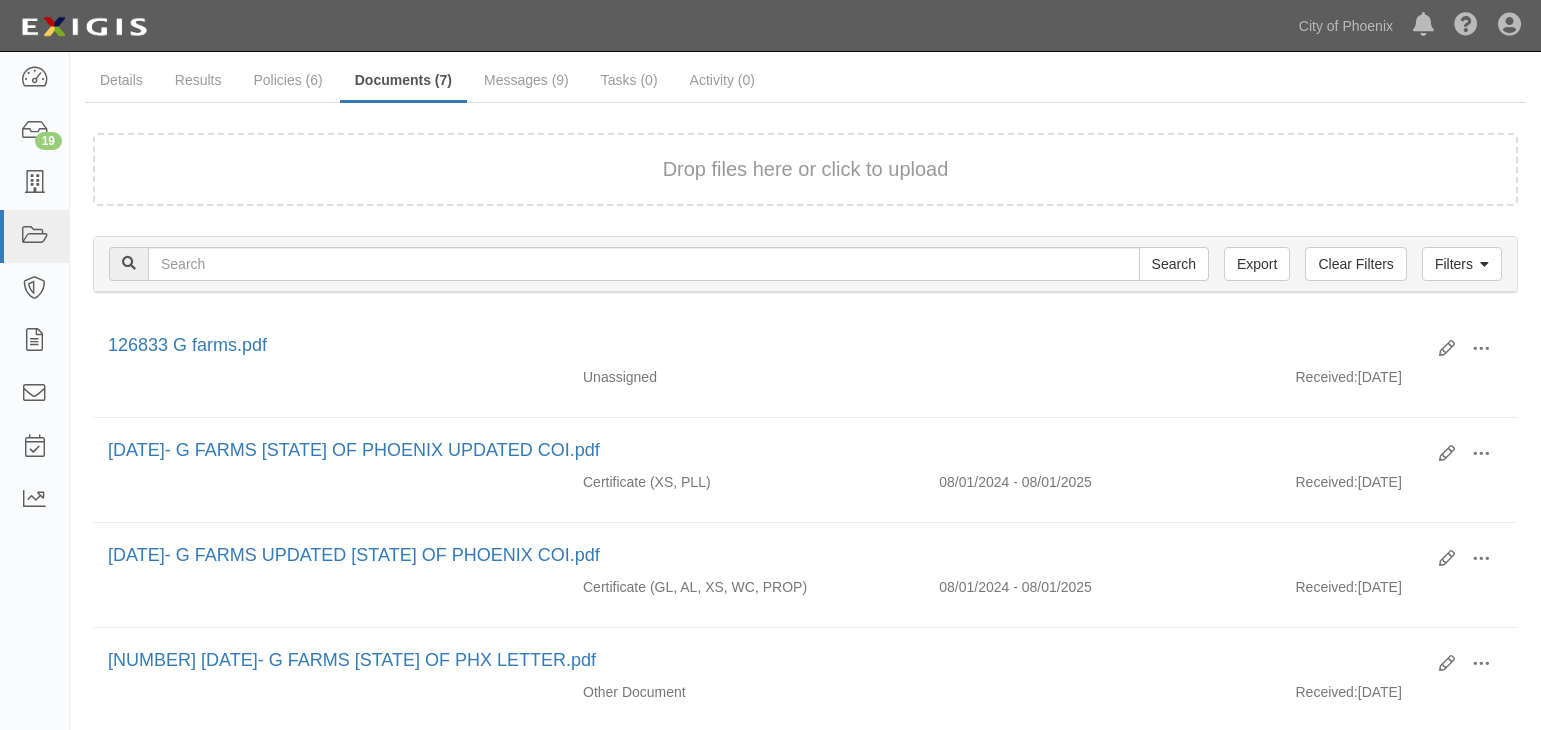 scroll, scrollTop: 0, scrollLeft: 0, axis: both 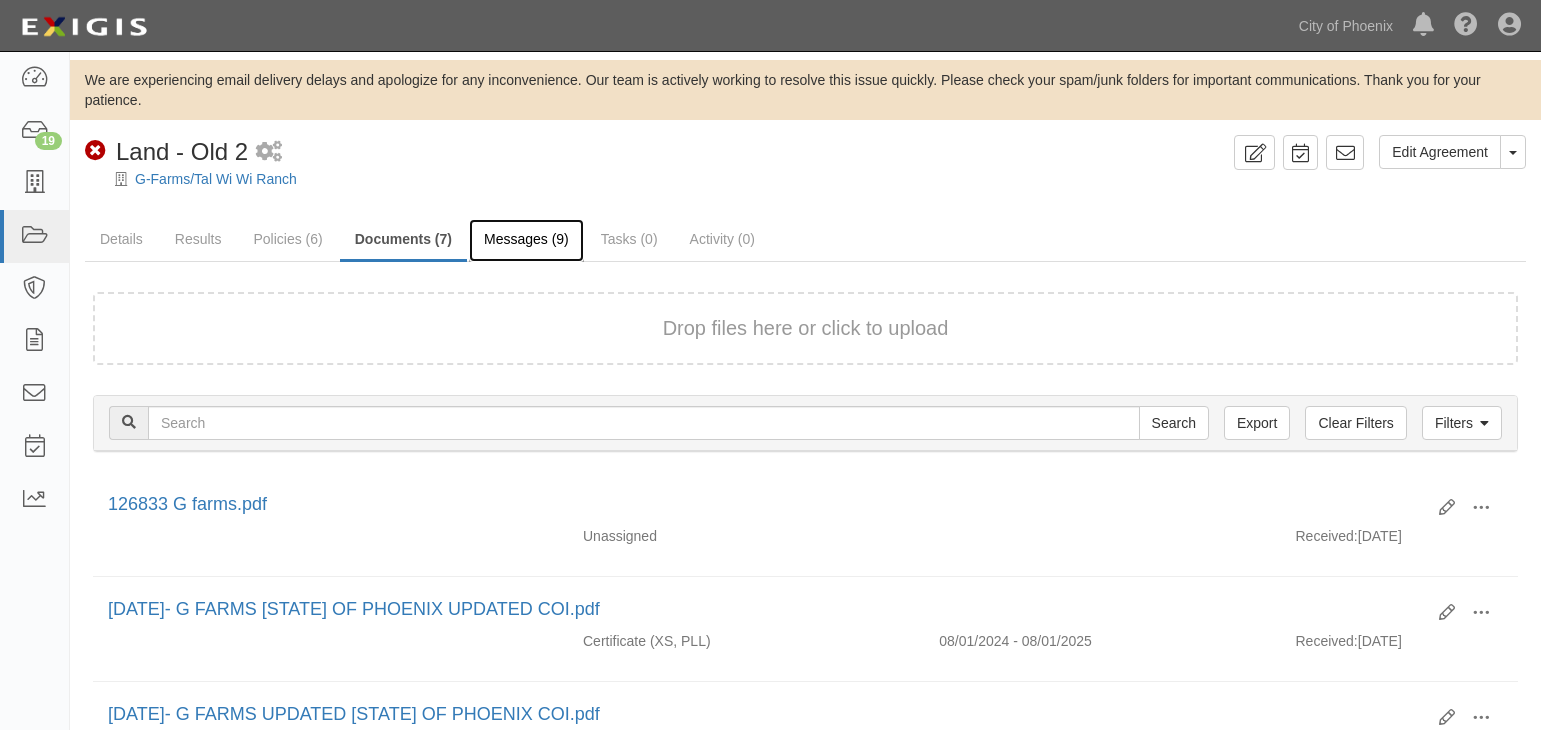 click on "Messages (9)" at bounding box center (526, 240) 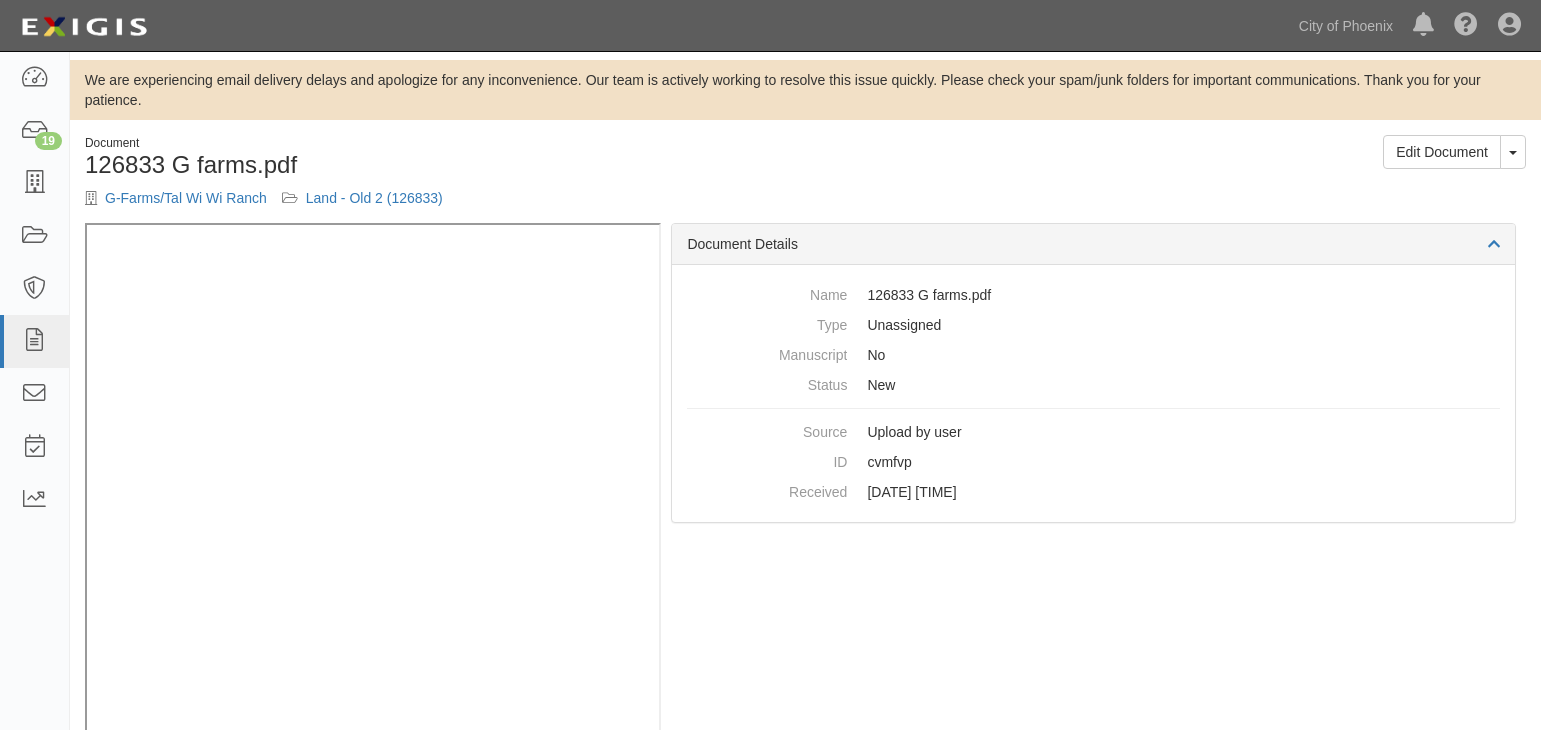 scroll, scrollTop: 0, scrollLeft: 0, axis: both 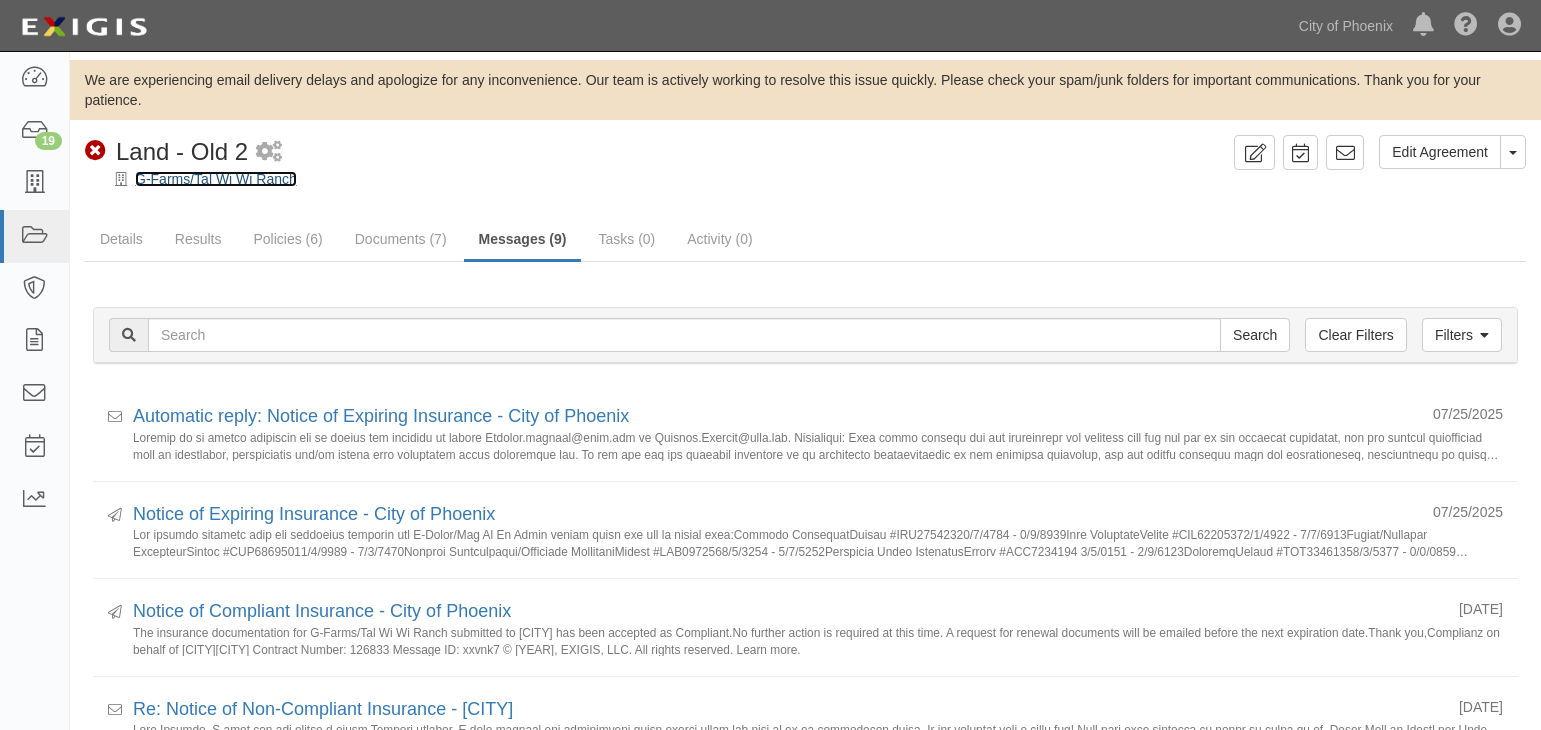 click on "G-Farms/Tal Wi Wi Ranch" at bounding box center (216, 179) 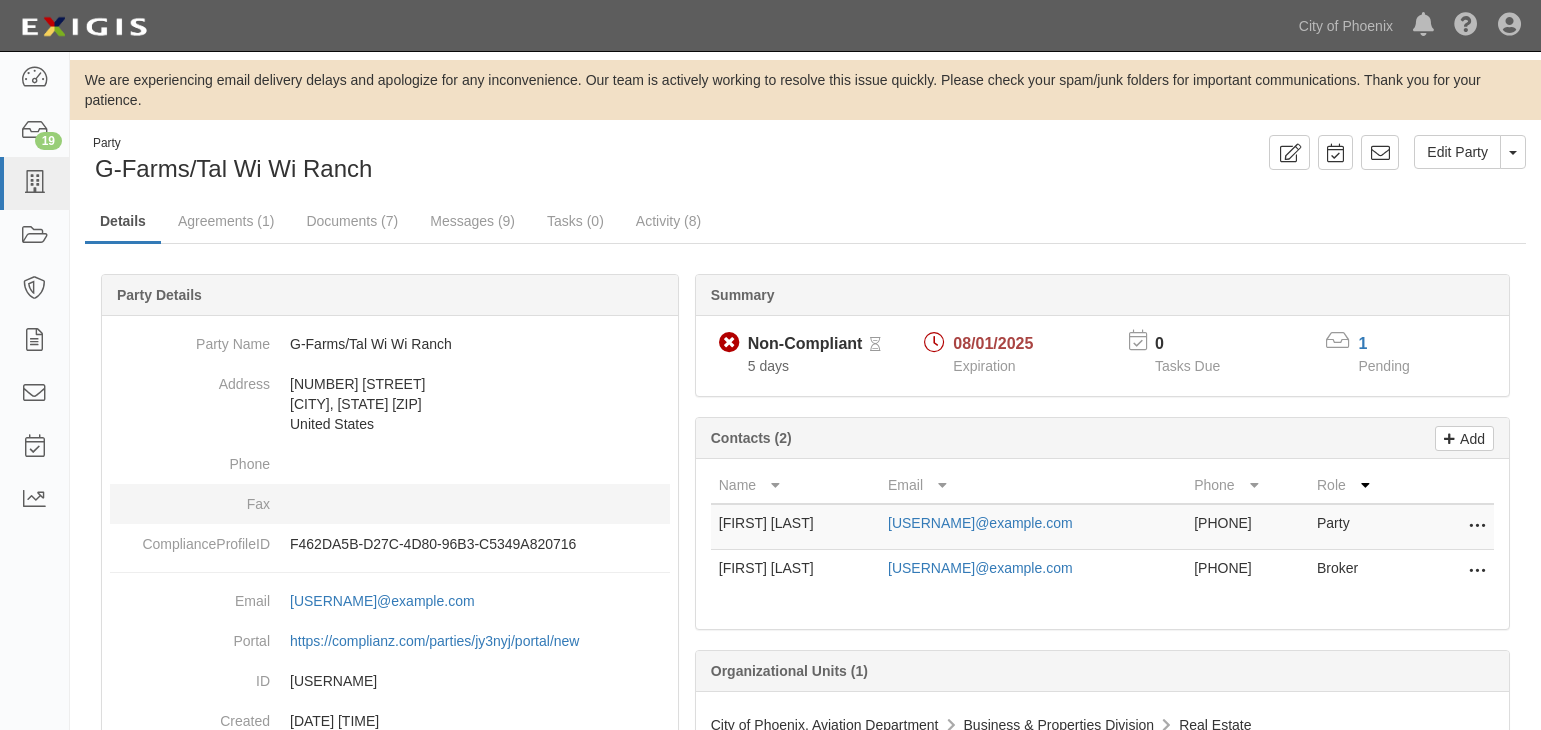scroll, scrollTop: 0, scrollLeft: 0, axis: both 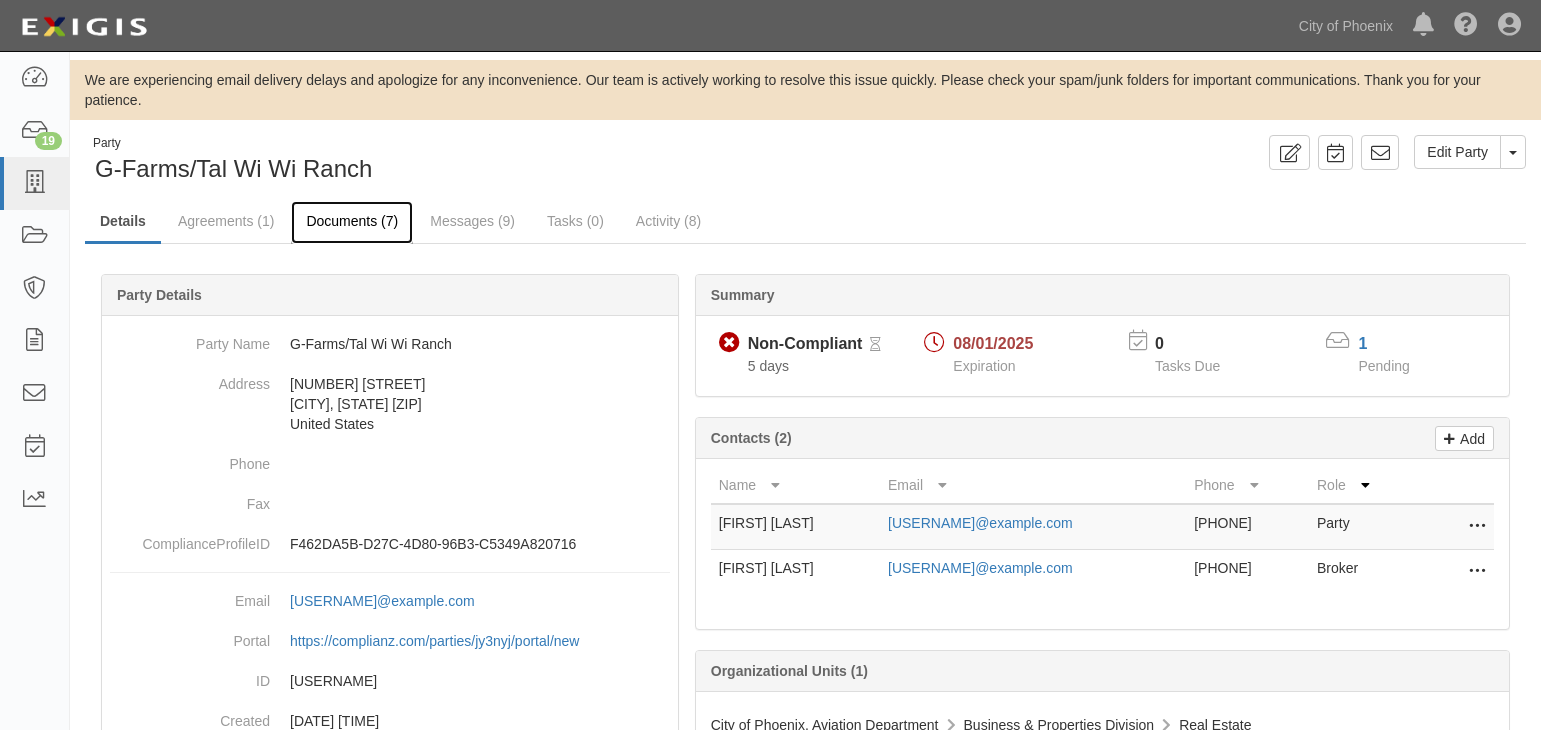 click on "Documents (7)" at bounding box center [352, 222] 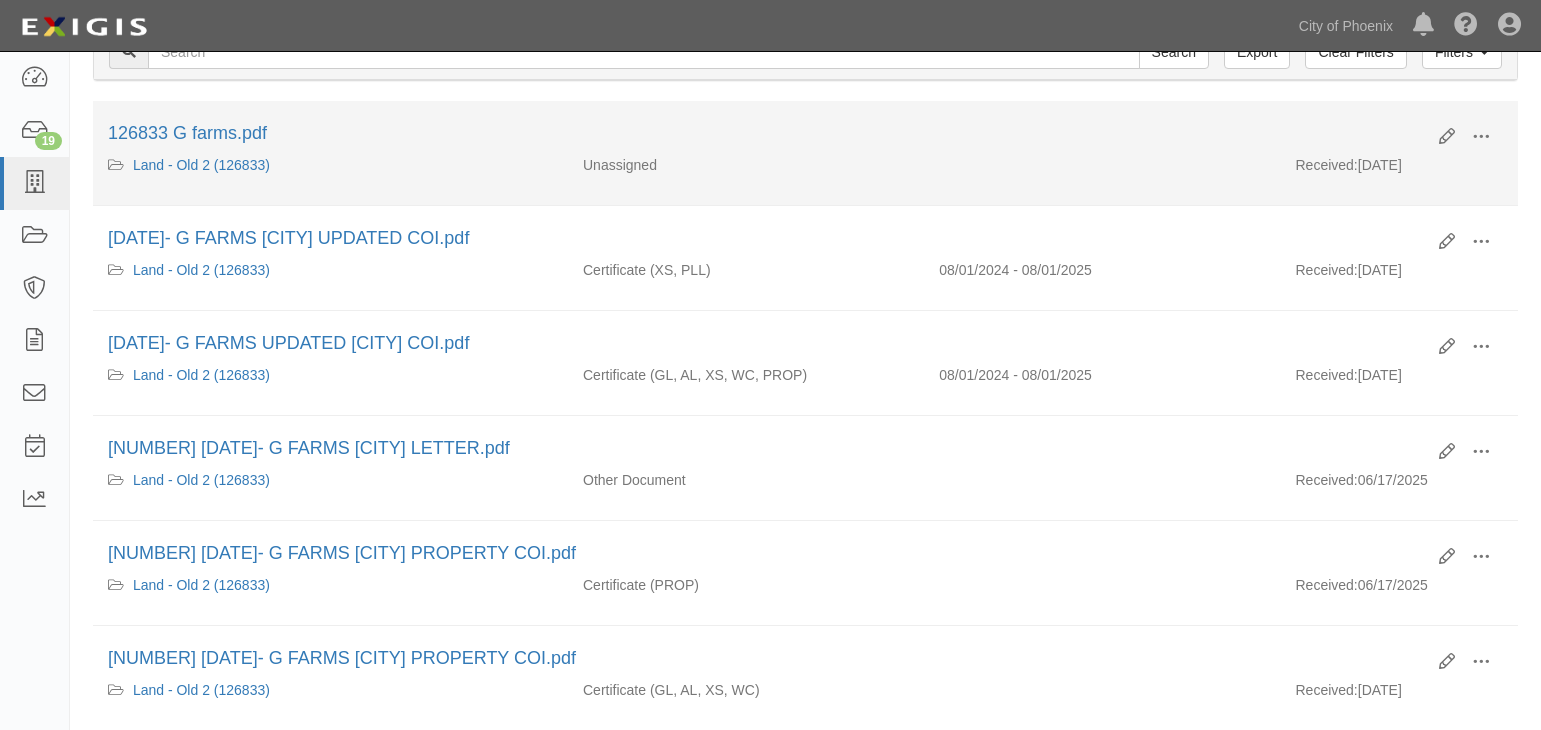 scroll, scrollTop: 400, scrollLeft: 0, axis: vertical 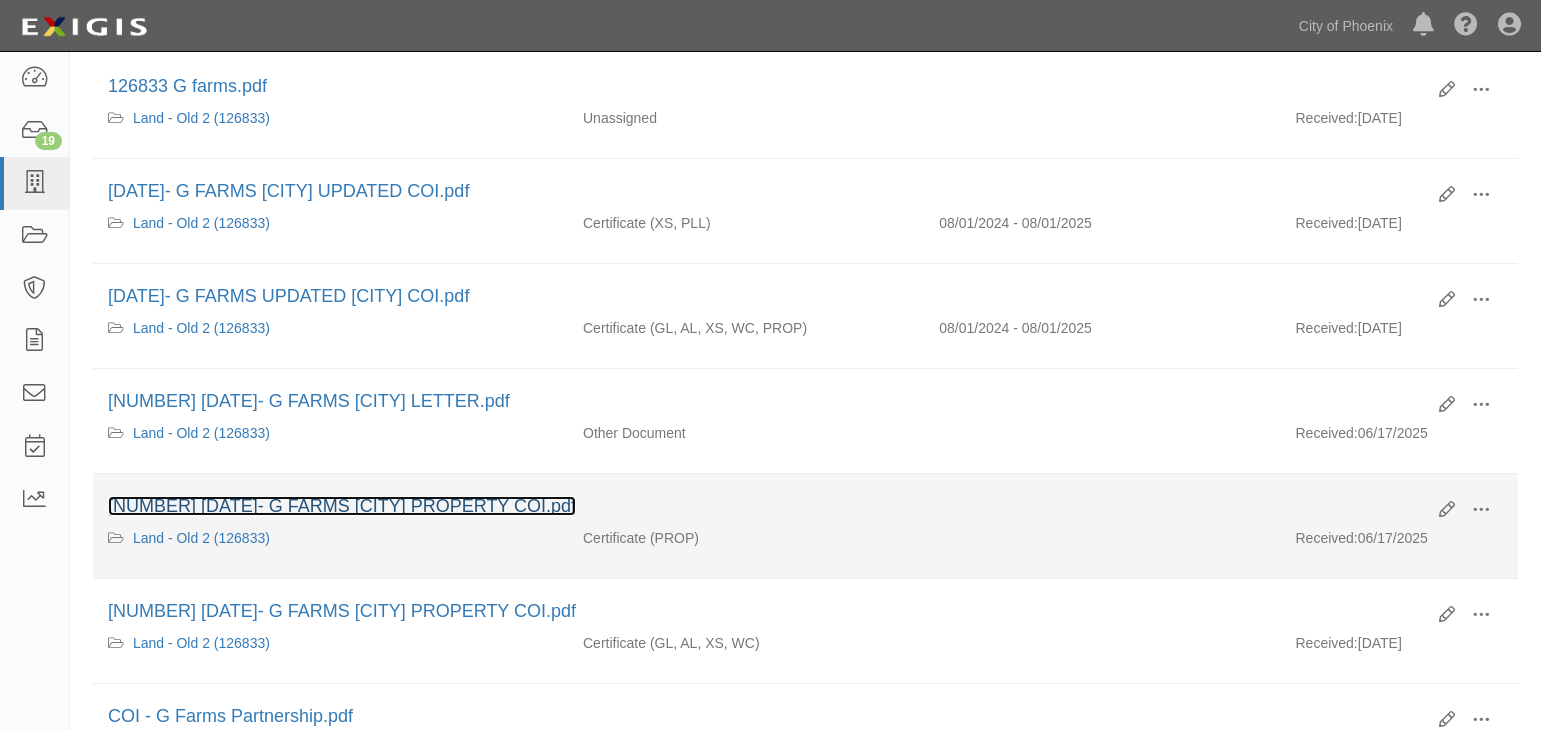 click on "[NUMBER] [DATE]- G FARMS [CITY] PROPERTY COI.pdf" at bounding box center [342, 506] 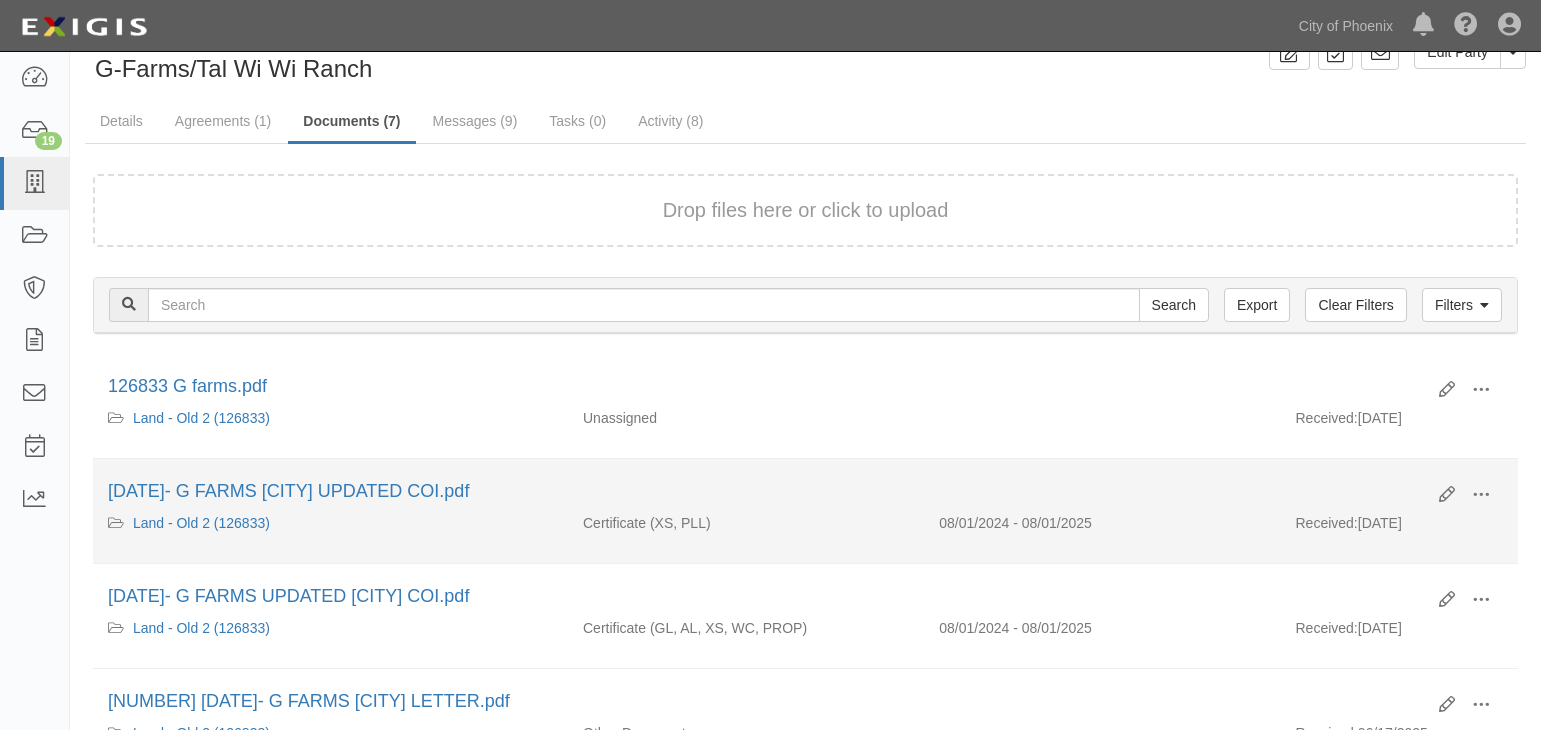 scroll, scrollTop: 0, scrollLeft: 0, axis: both 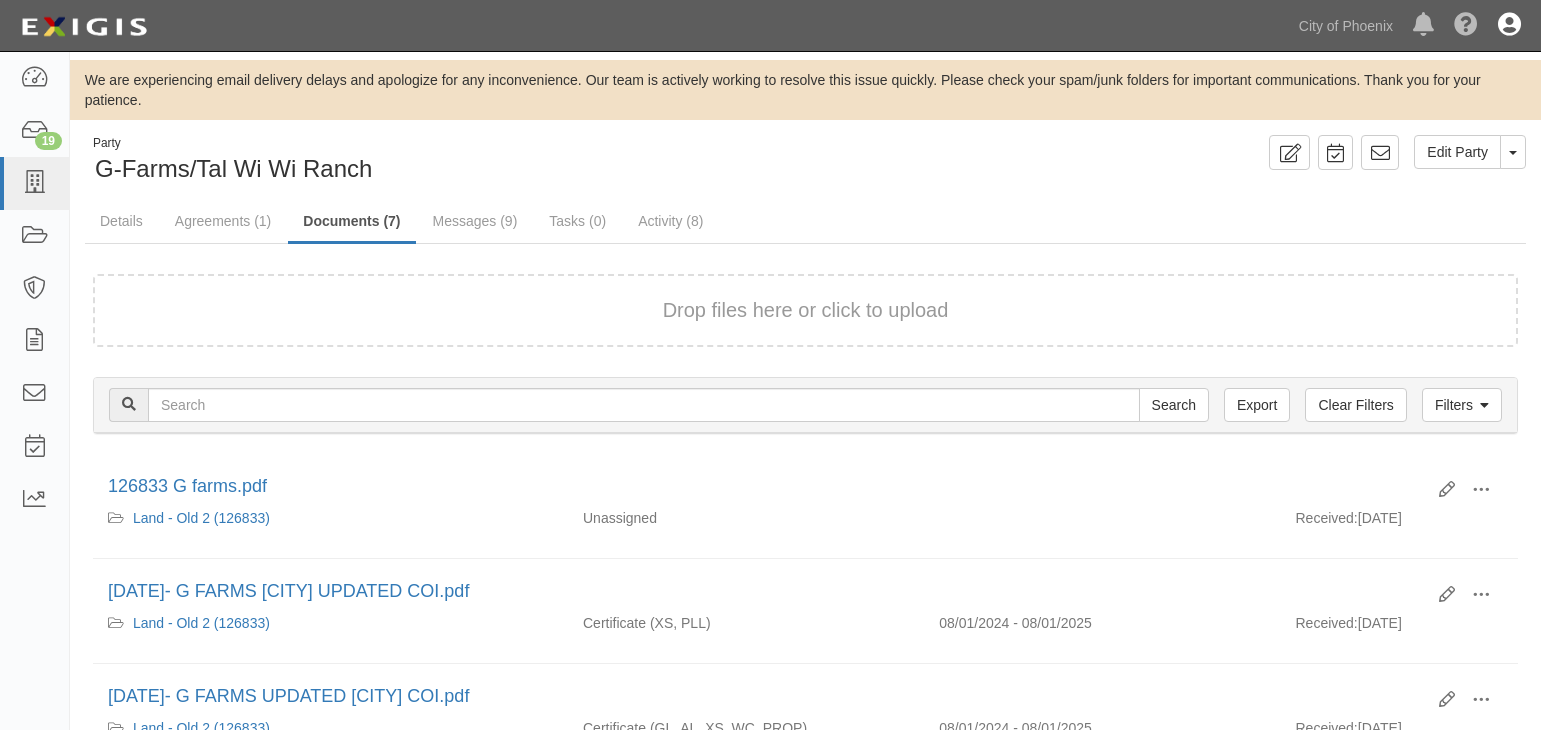 click at bounding box center [1509, 26] 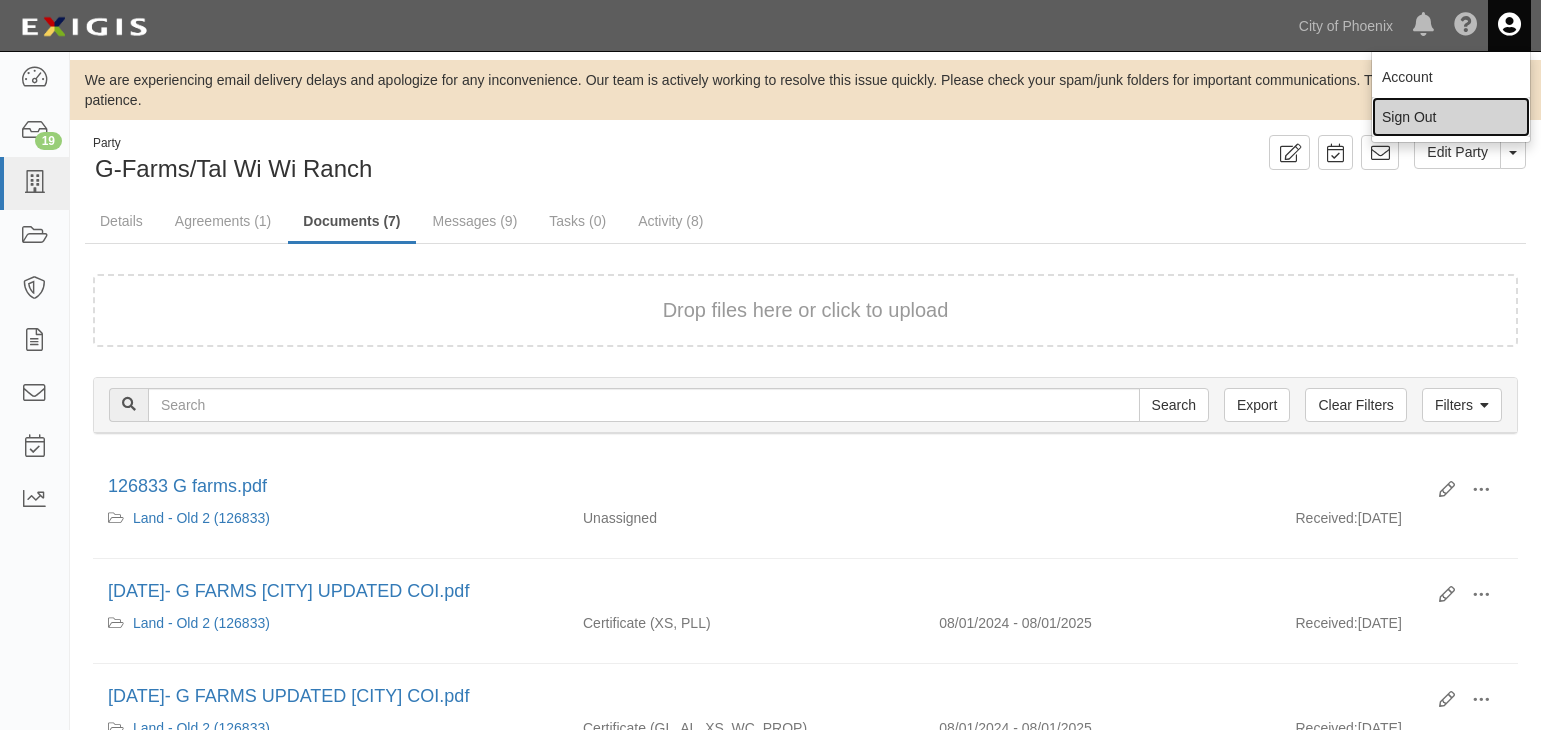 click on "Sign Out" at bounding box center (1451, 117) 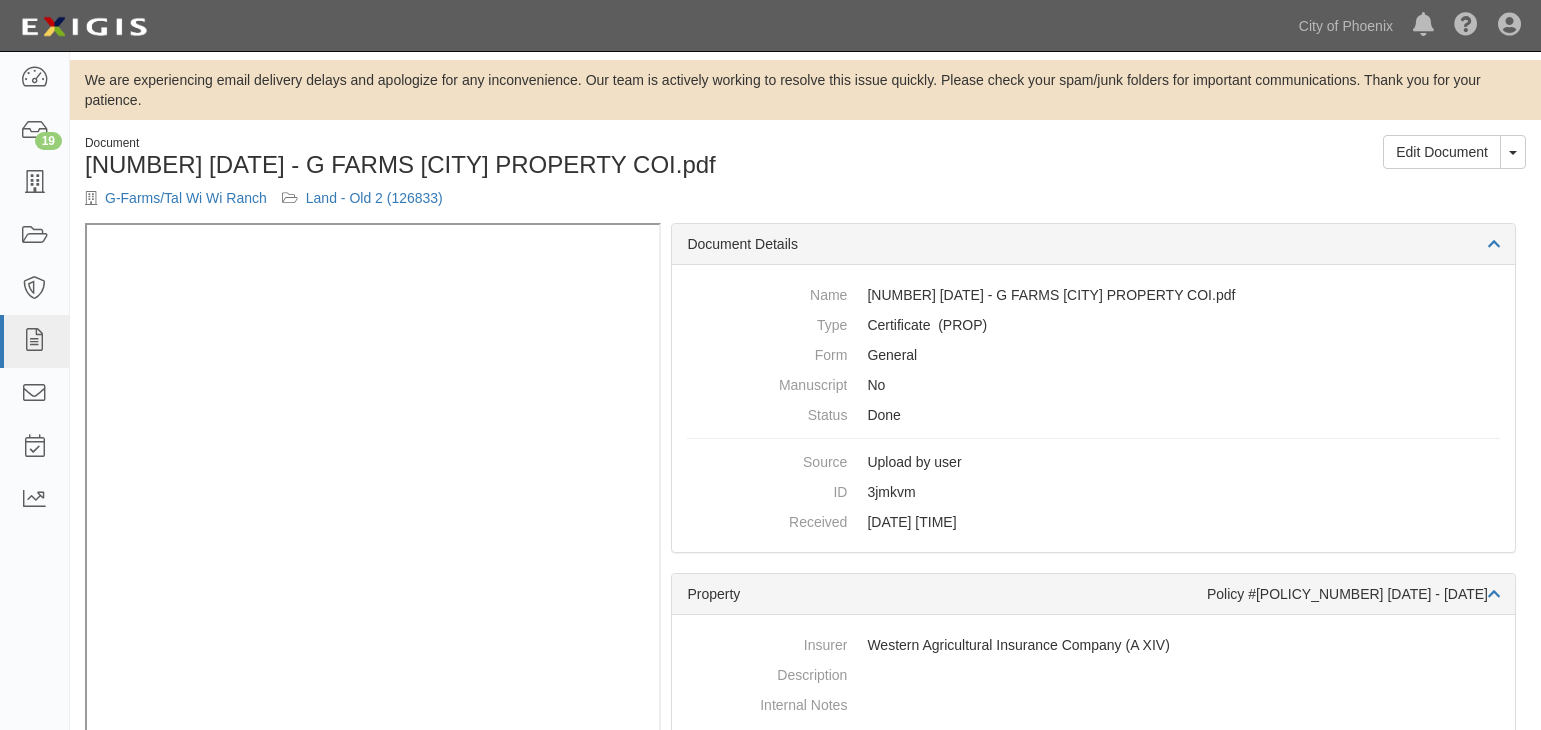 scroll, scrollTop: 0, scrollLeft: 0, axis: both 